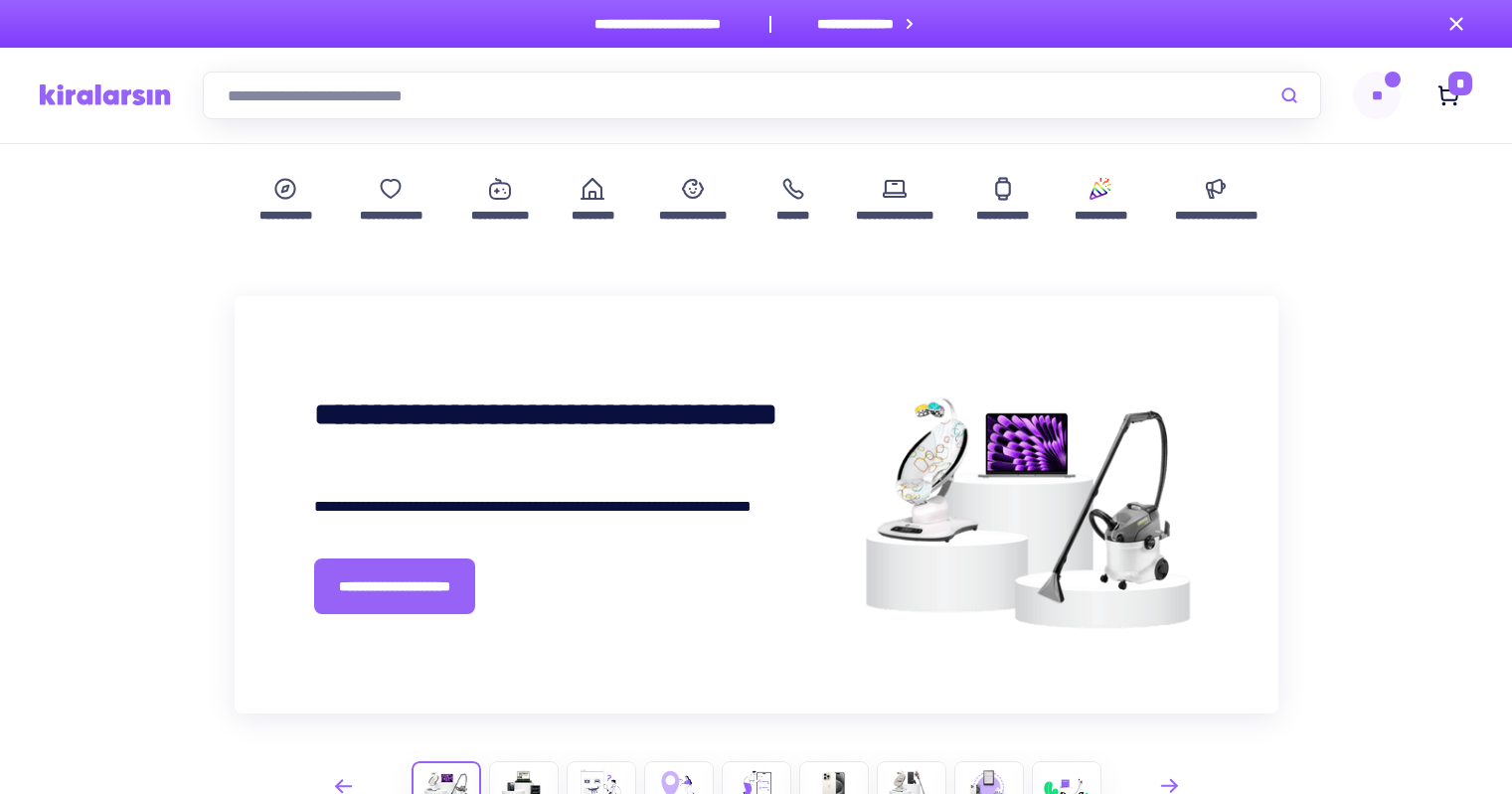 scroll, scrollTop: 417, scrollLeft: 0, axis: vertical 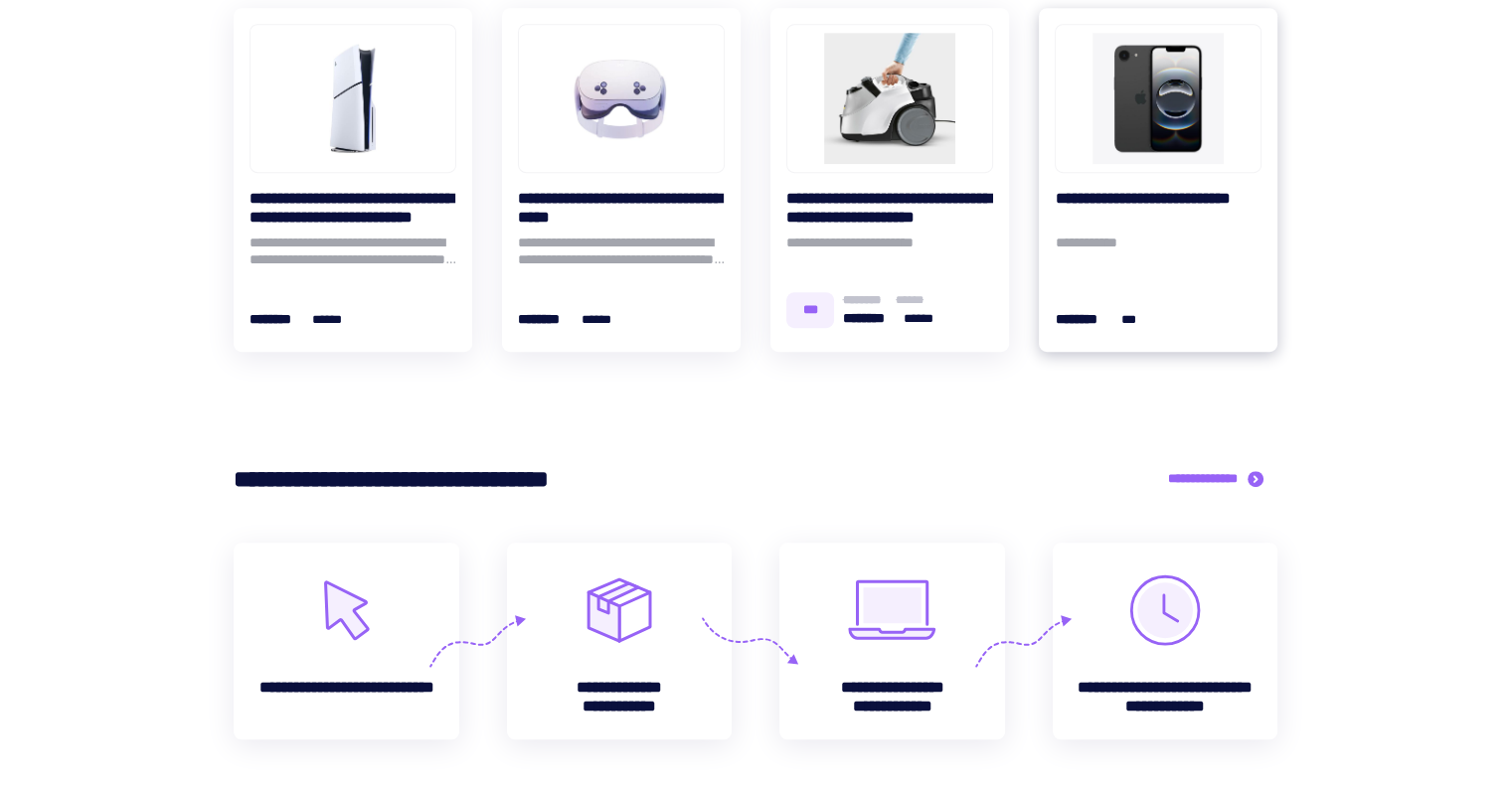 click at bounding box center (1158, 98) 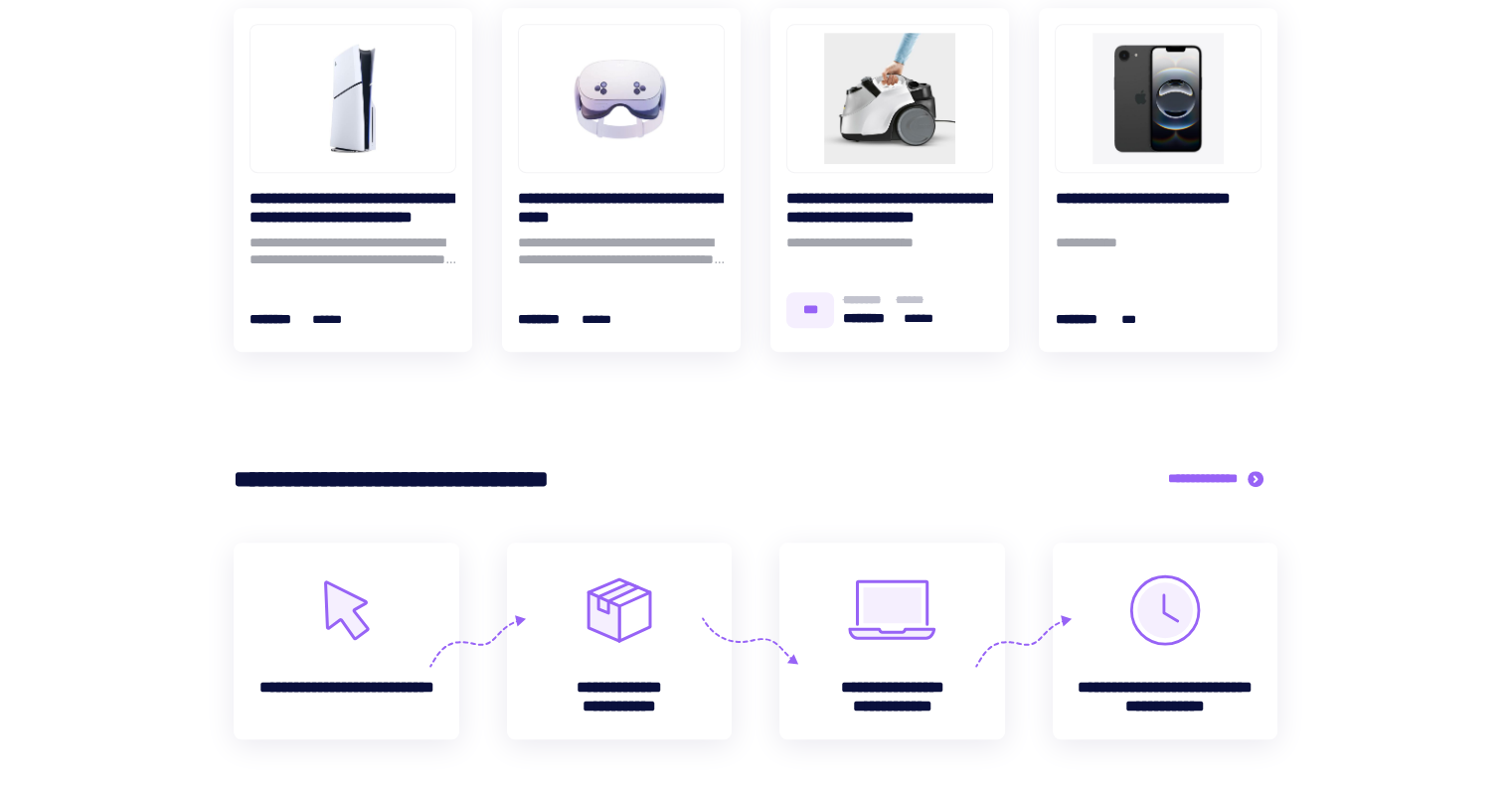 scroll, scrollTop: 0, scrollLeft: 0, axis: both 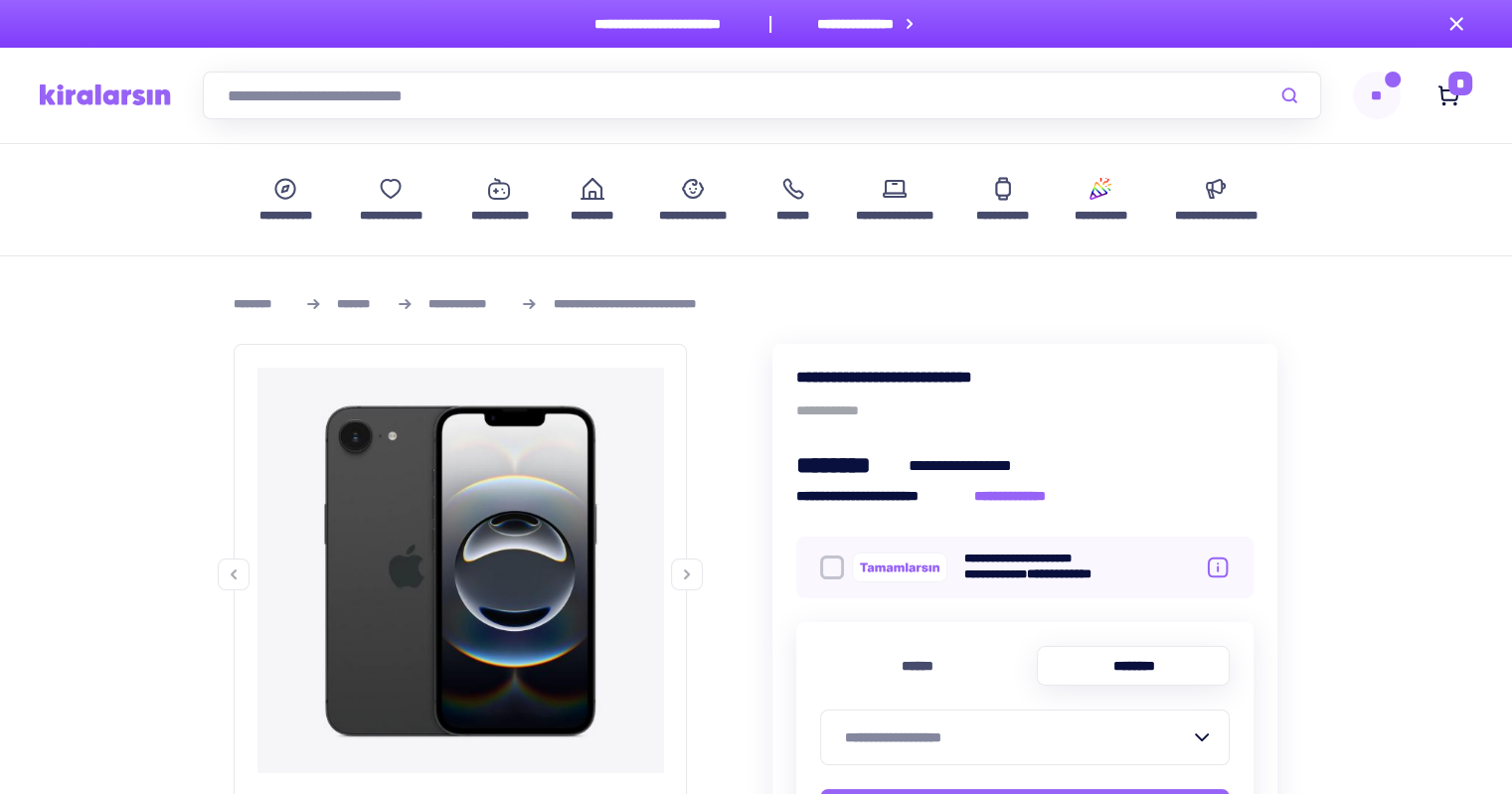 click at bounding box center (761, 95) 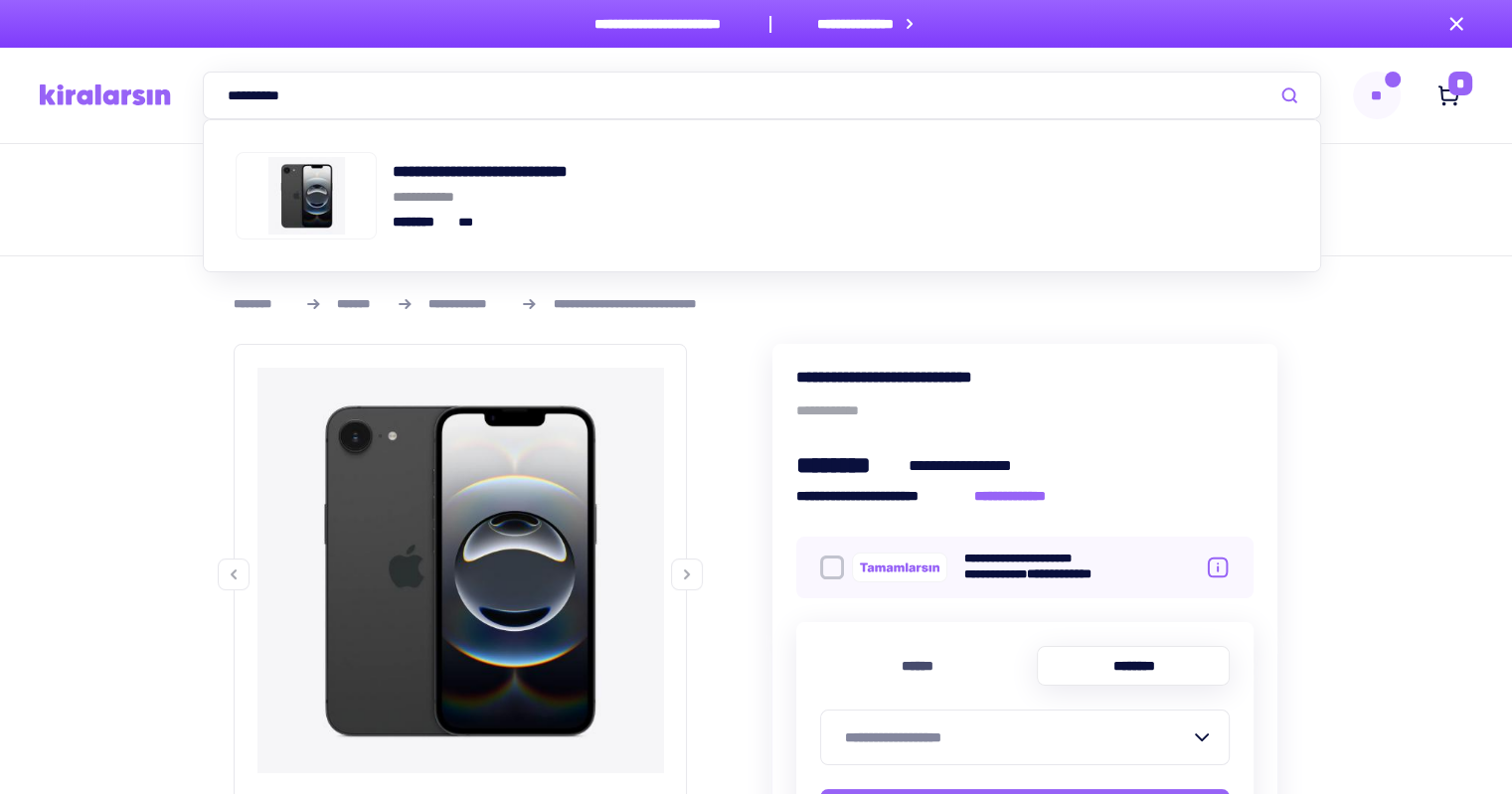 type on "**********" 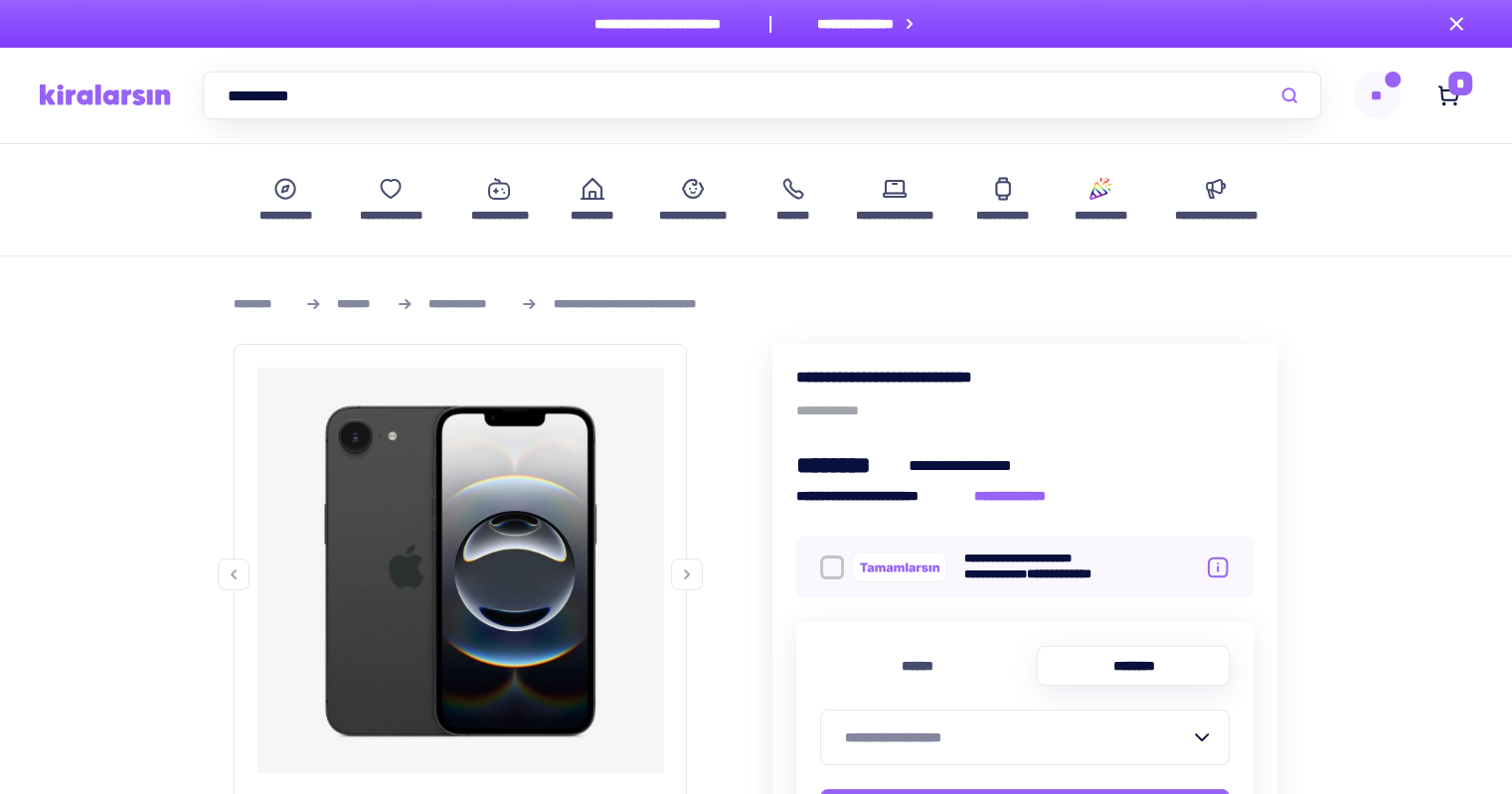 click on "**********" at bounding box center [467, 304] 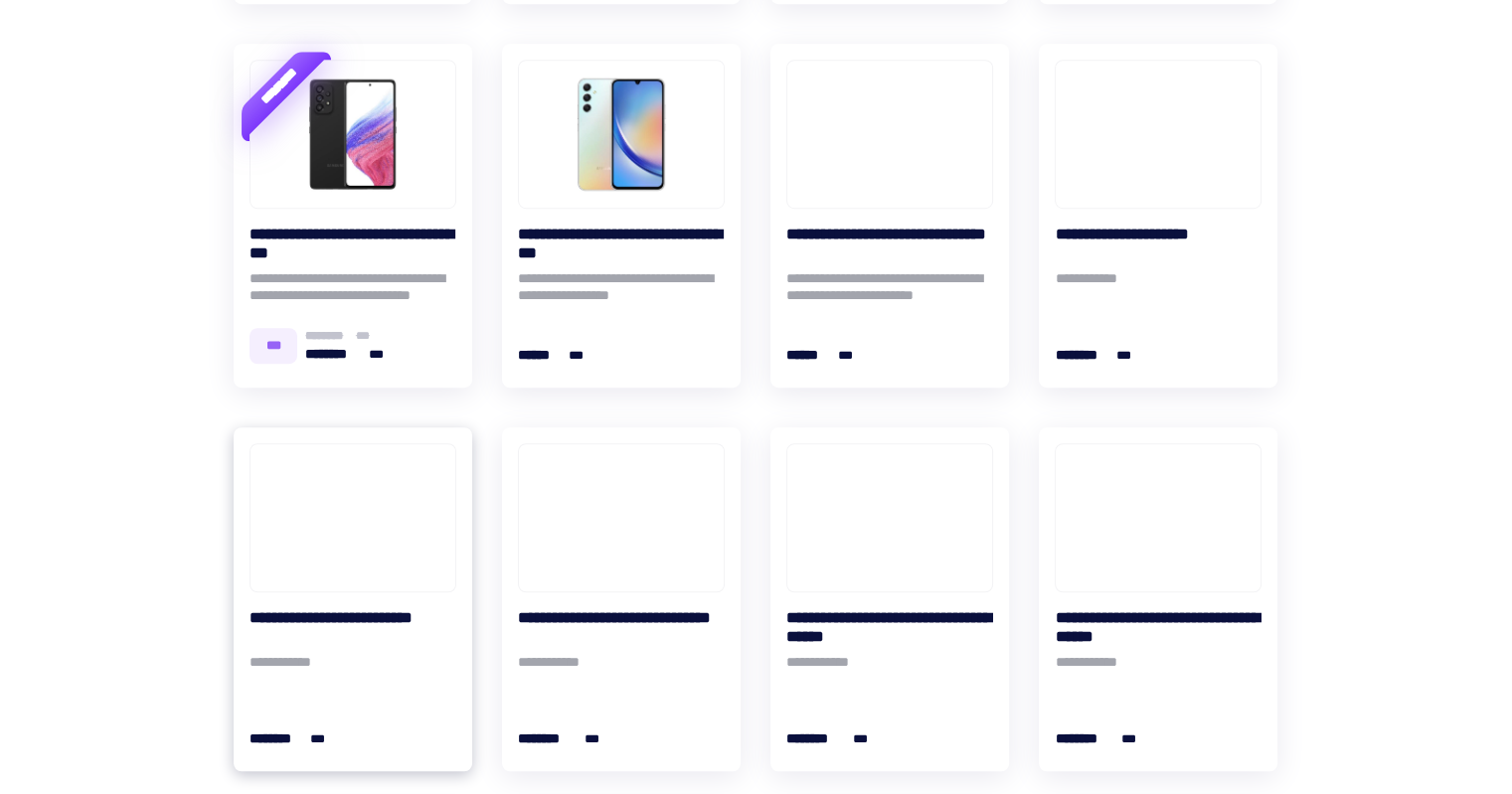 scroll, scrollTop: 1391, scrollLeft: 0, axis: vertical 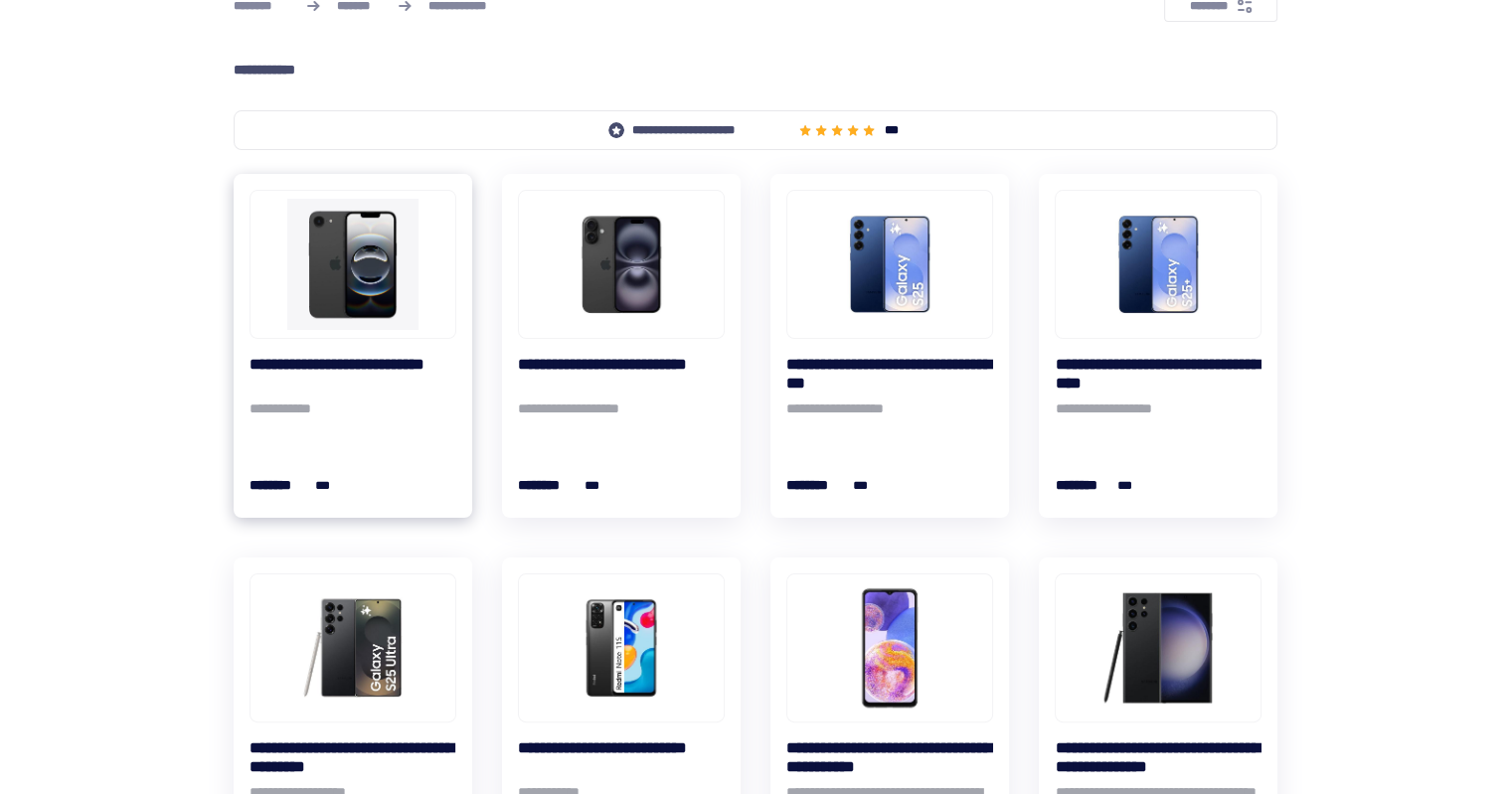 click at bounding box center [353, 264] 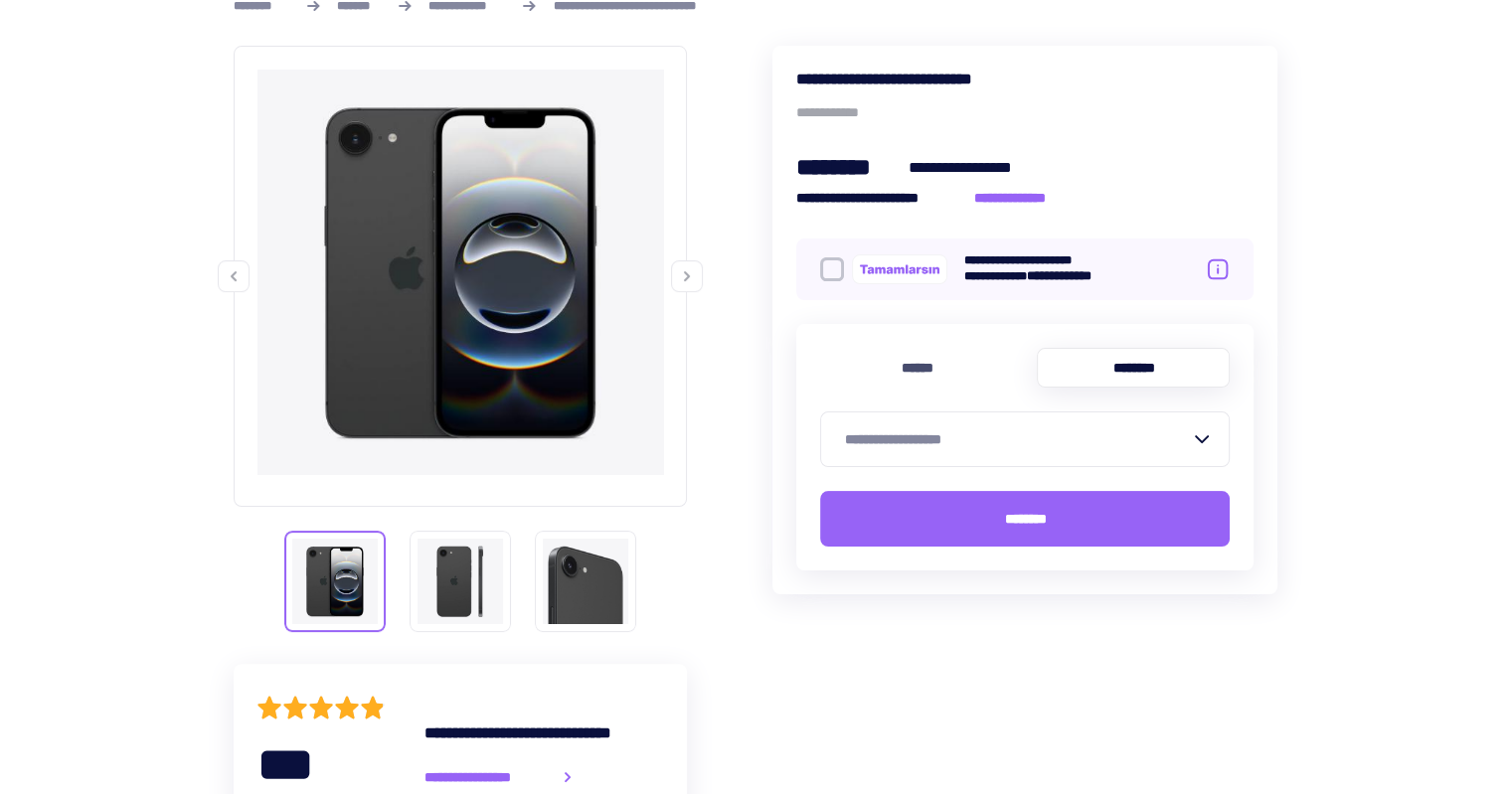 scroll, scrollTop: 0, scrollLeft: 0, axis: both 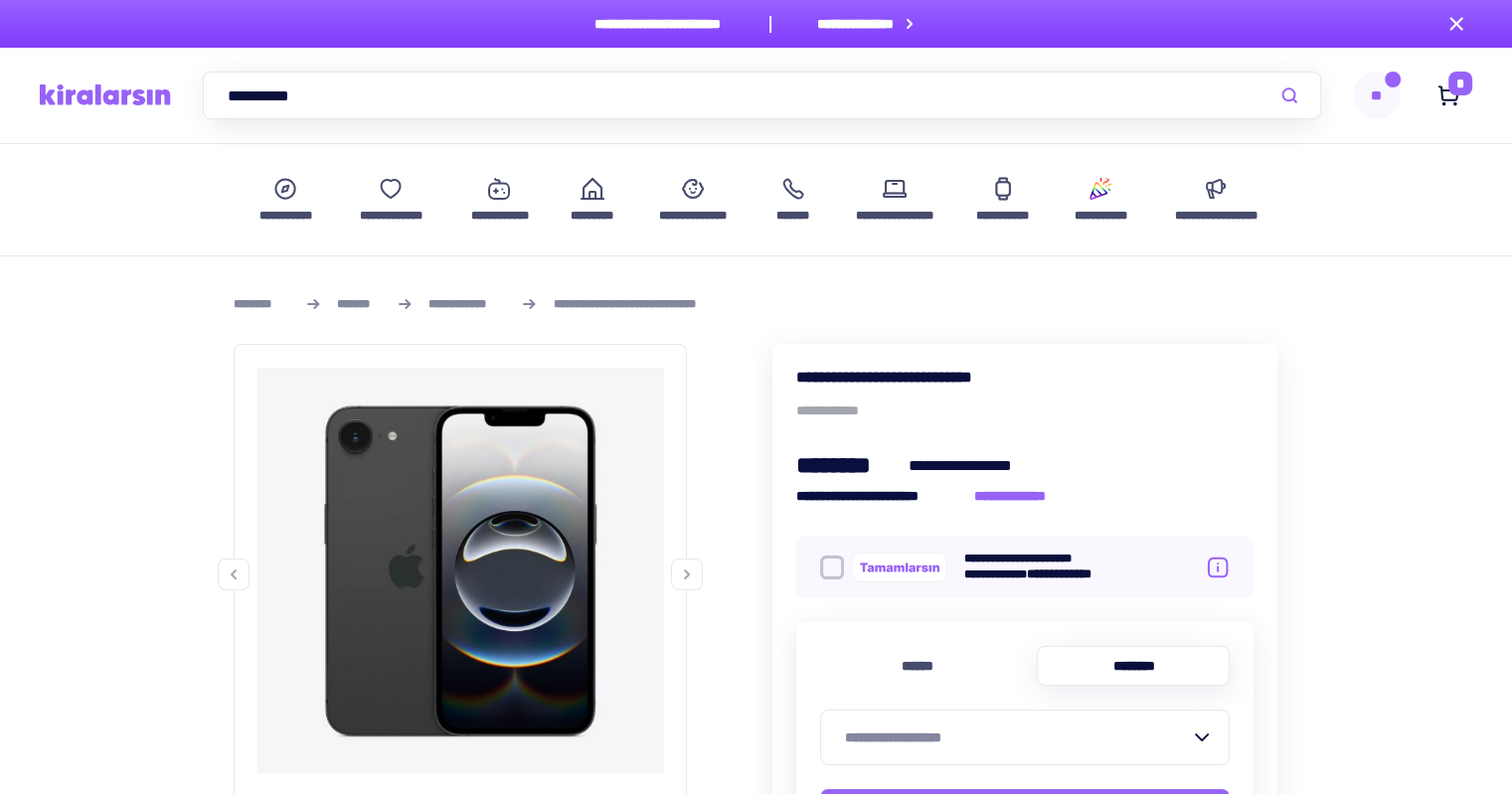 click at bounding box center [832, 567] 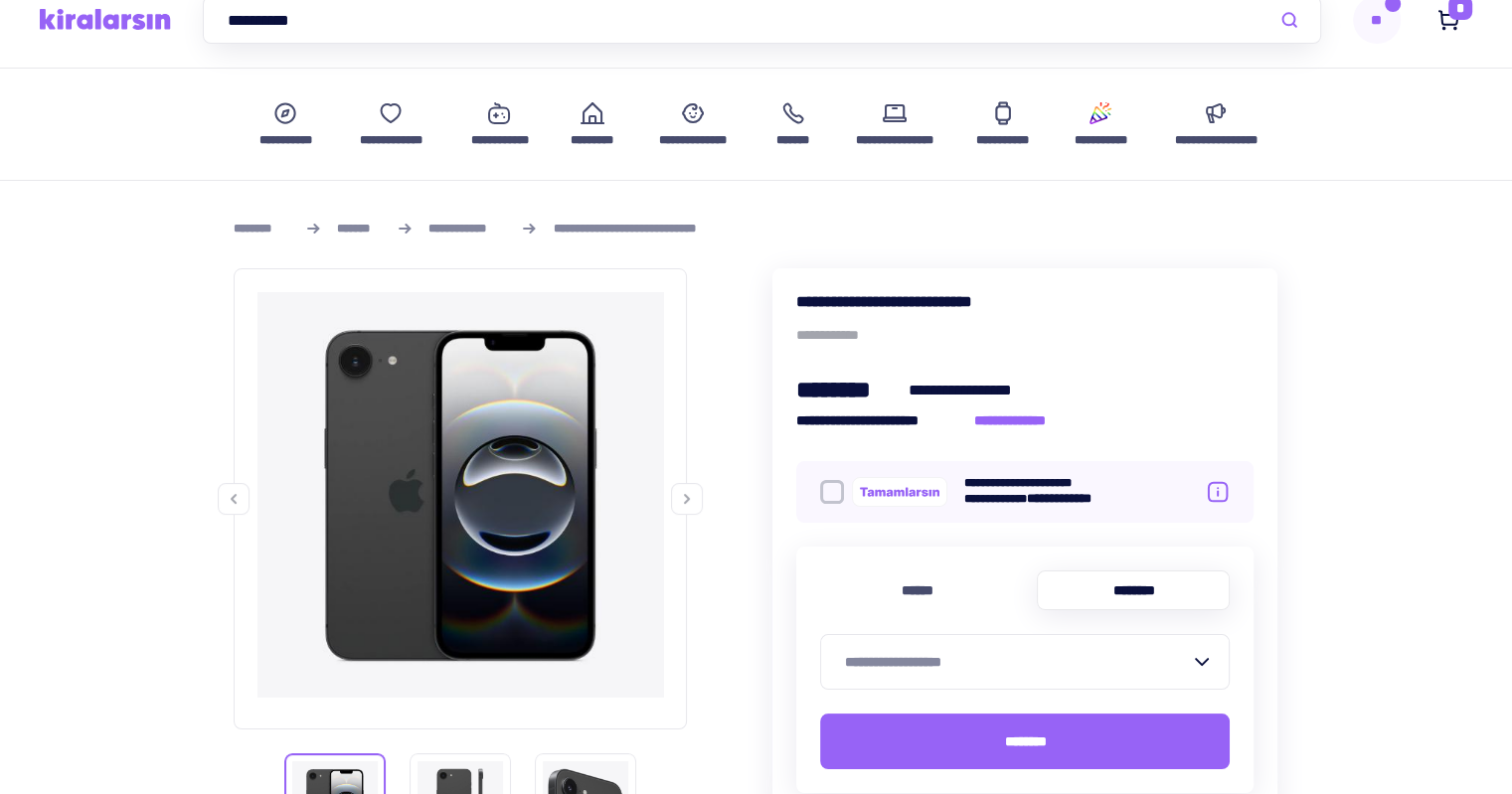 scroll, scrollTop: 199, scrollLeft: 0, axis: vertical 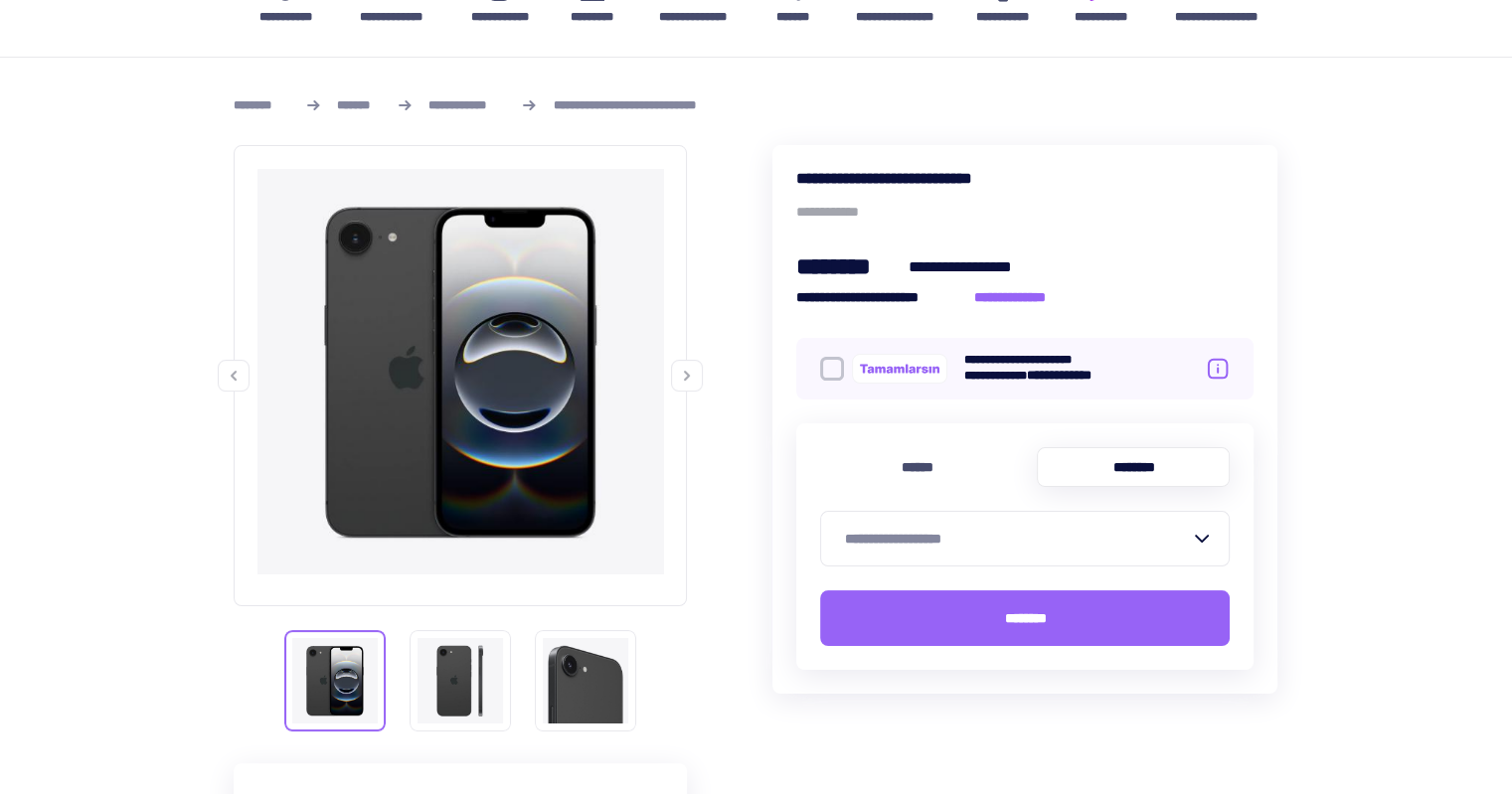 click on "**********" at bounding box center [1017, 539] 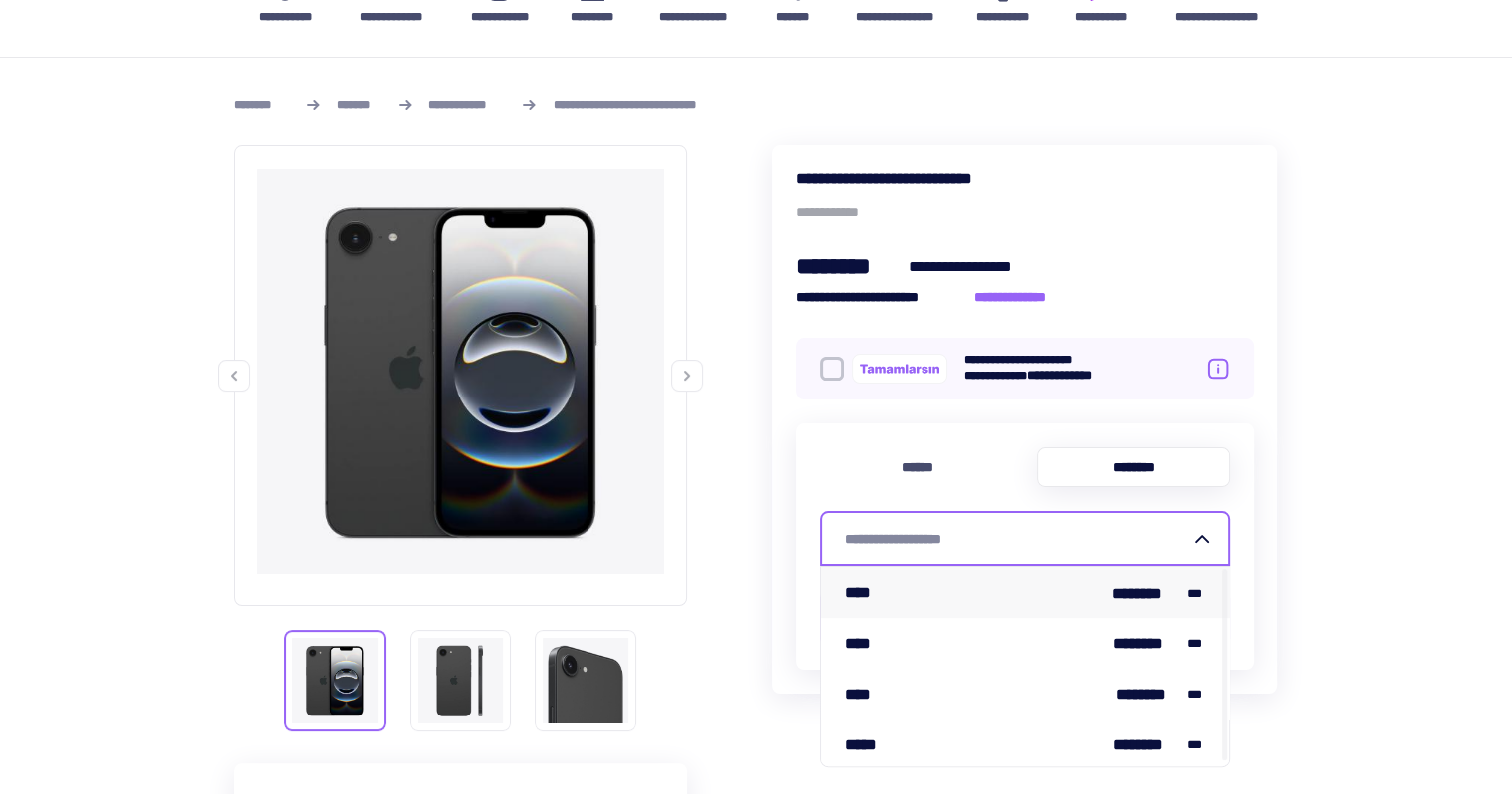 scroll, scrollTop: 4, scrollLeft: 0, axis: vertical 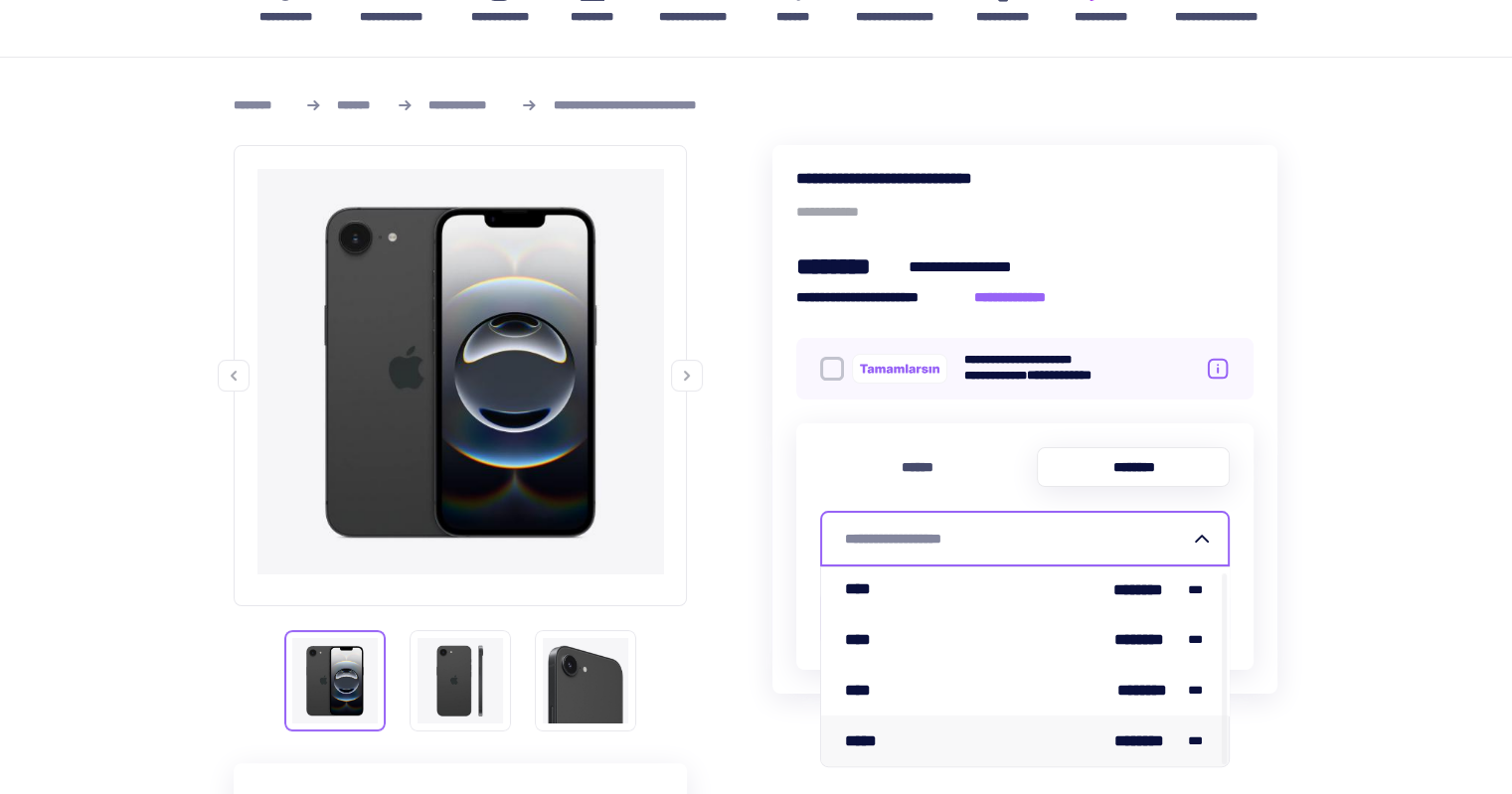 click on "***** ******** ***" at bounding box center (1025, 740) 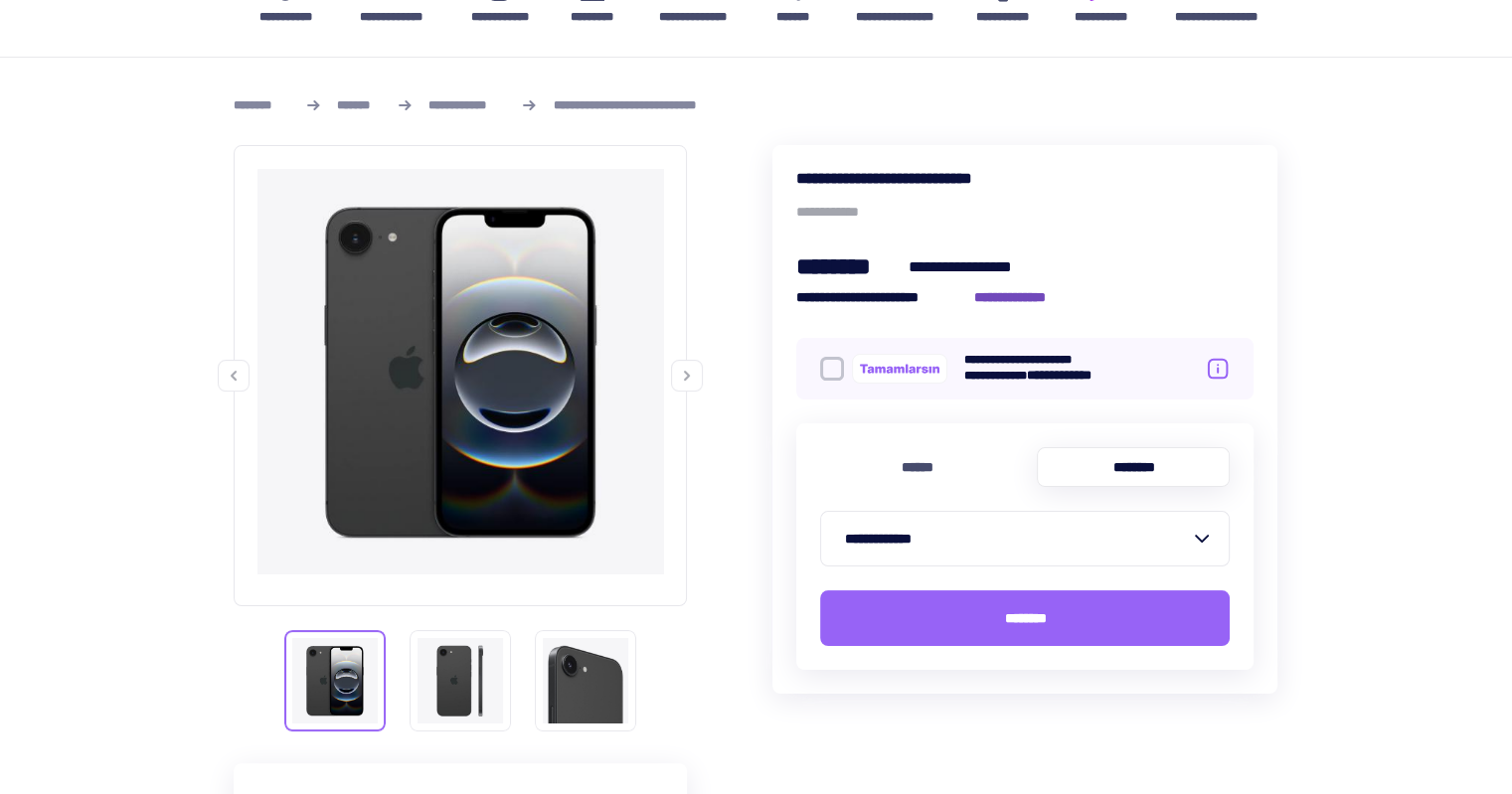 click on "**********" at bounding box center [1021, 297] 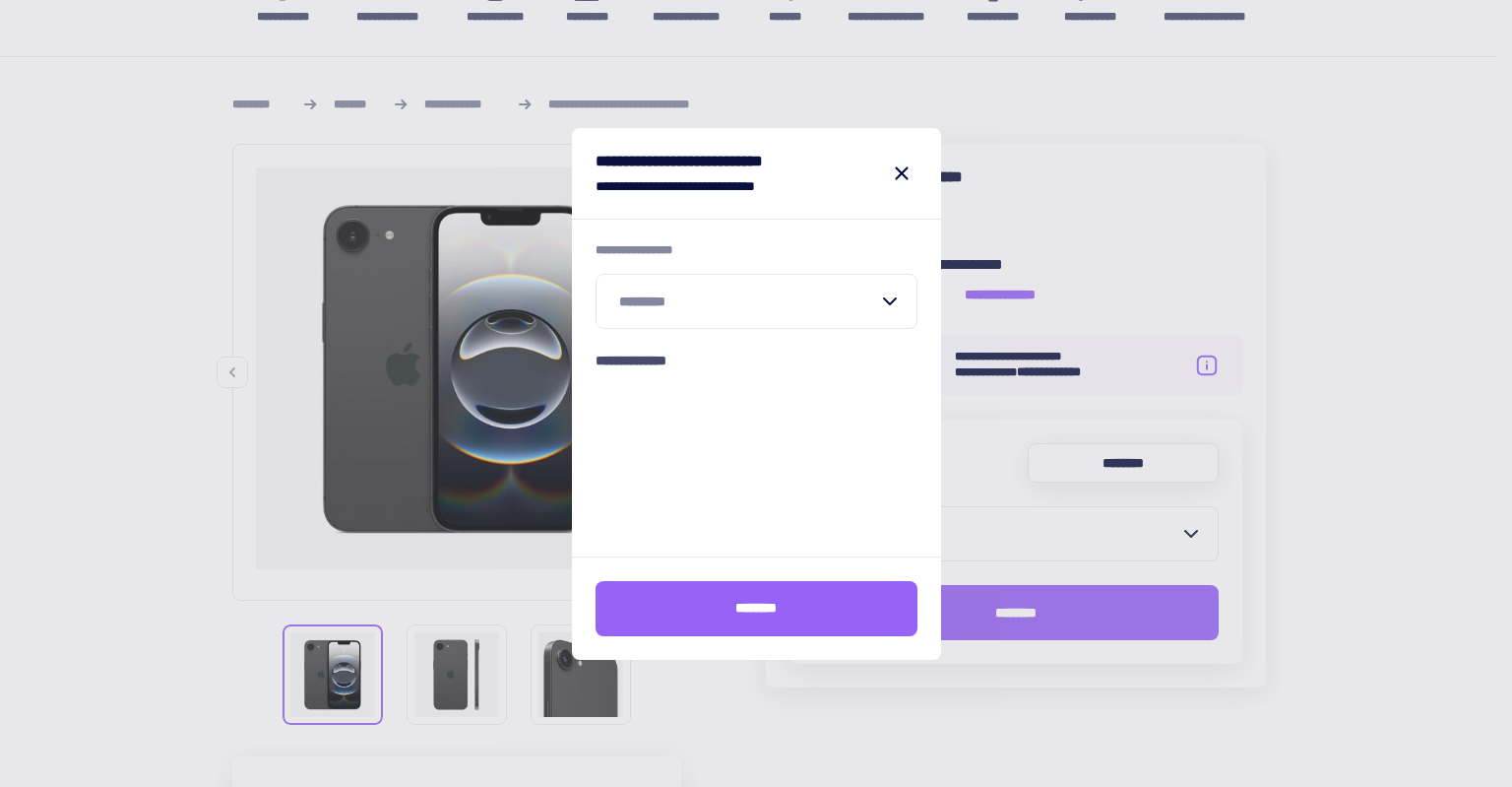 click at bounding box center (748, 301) 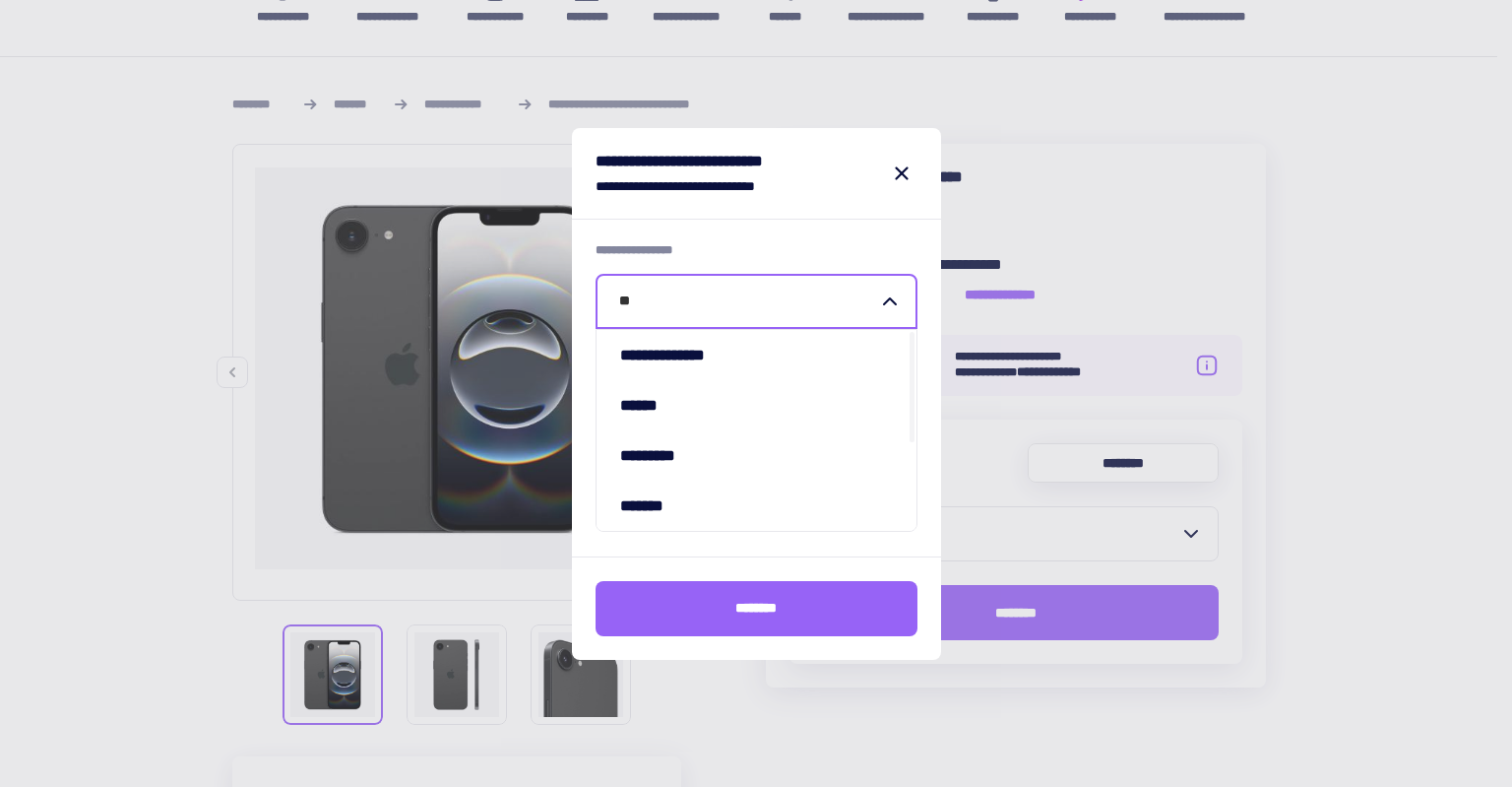 type on "***" 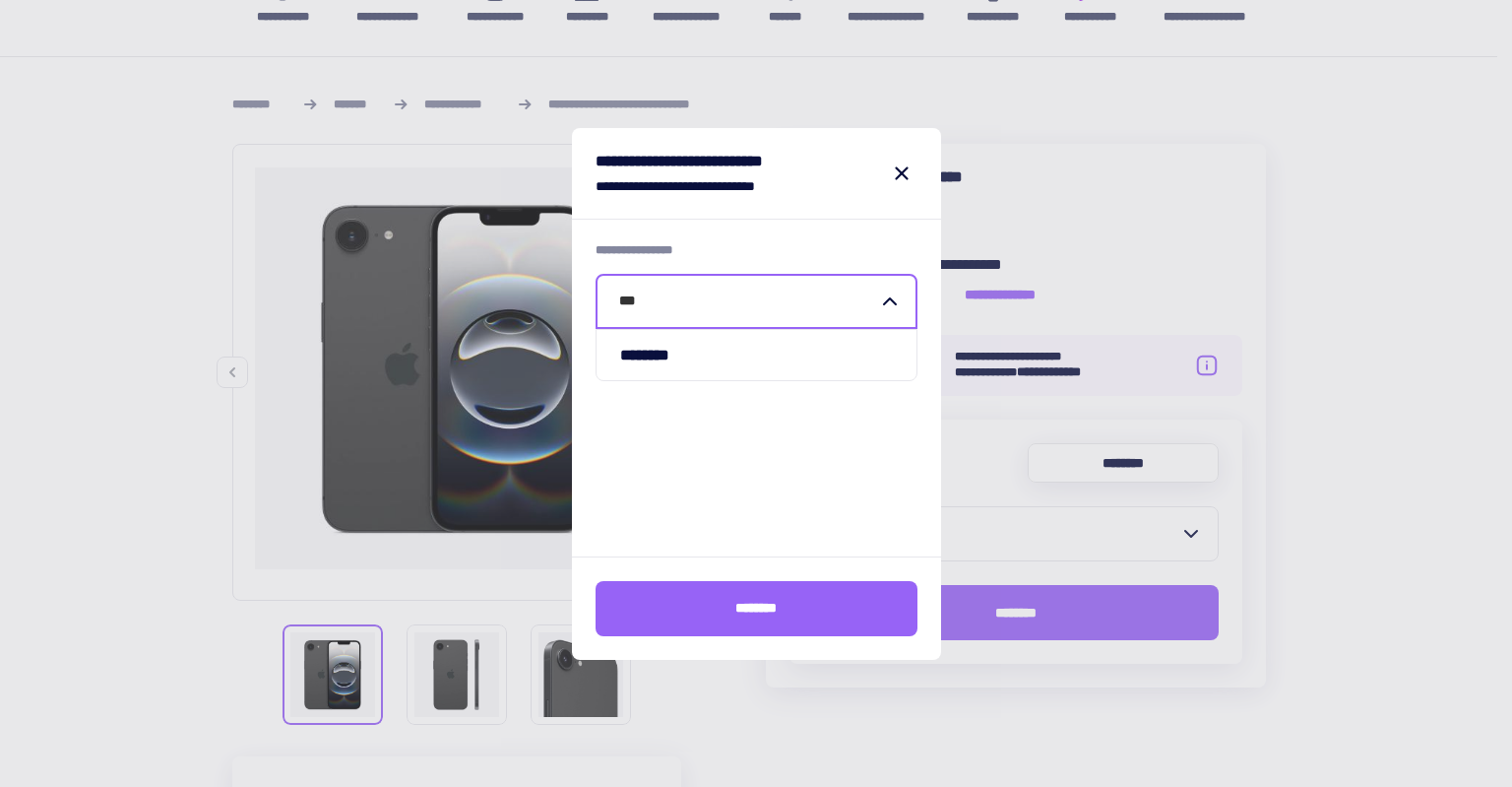 click on "********" at bounding box center (756, 355) 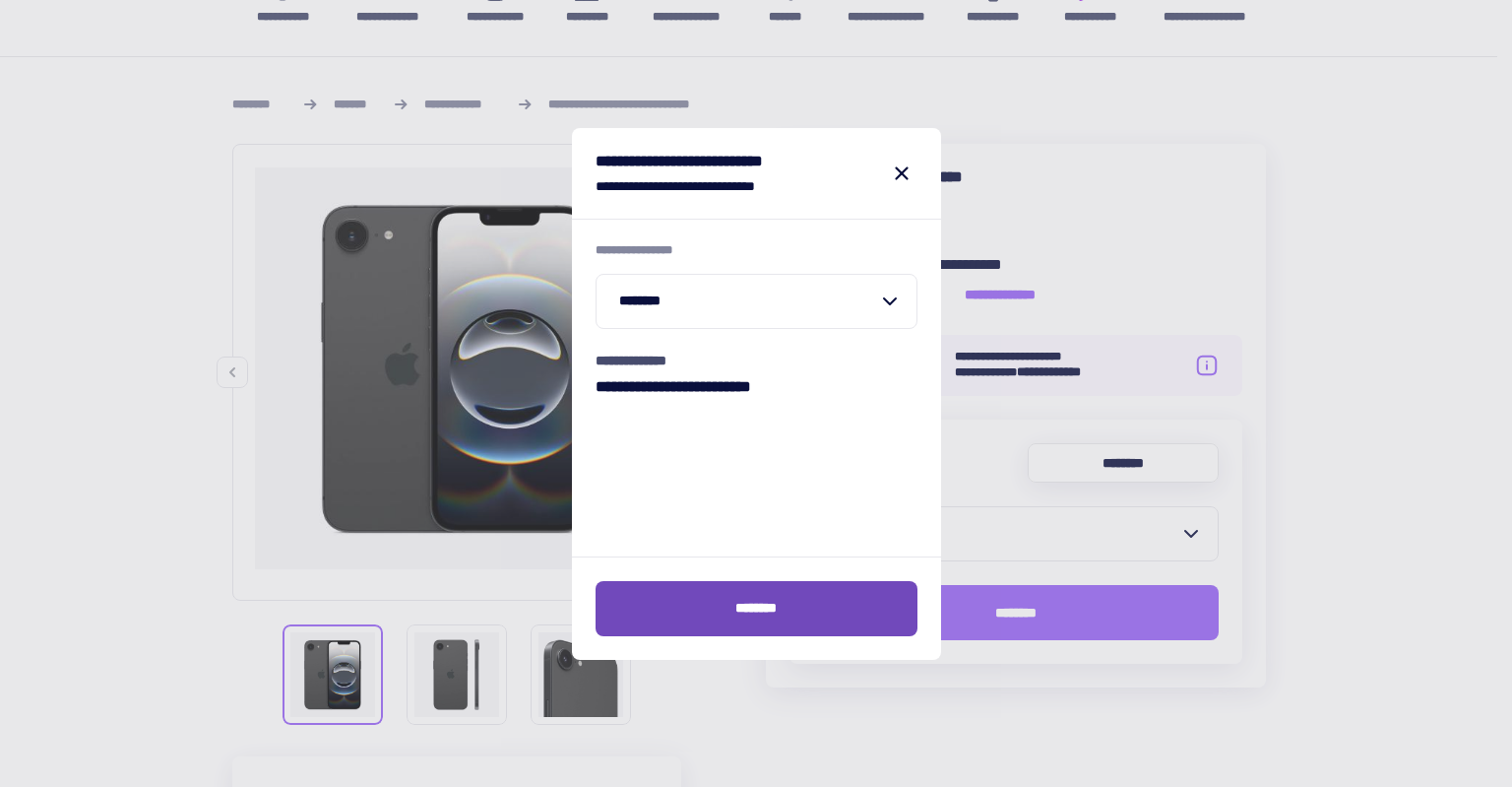 click on "********" at bounding box center [756, 609] 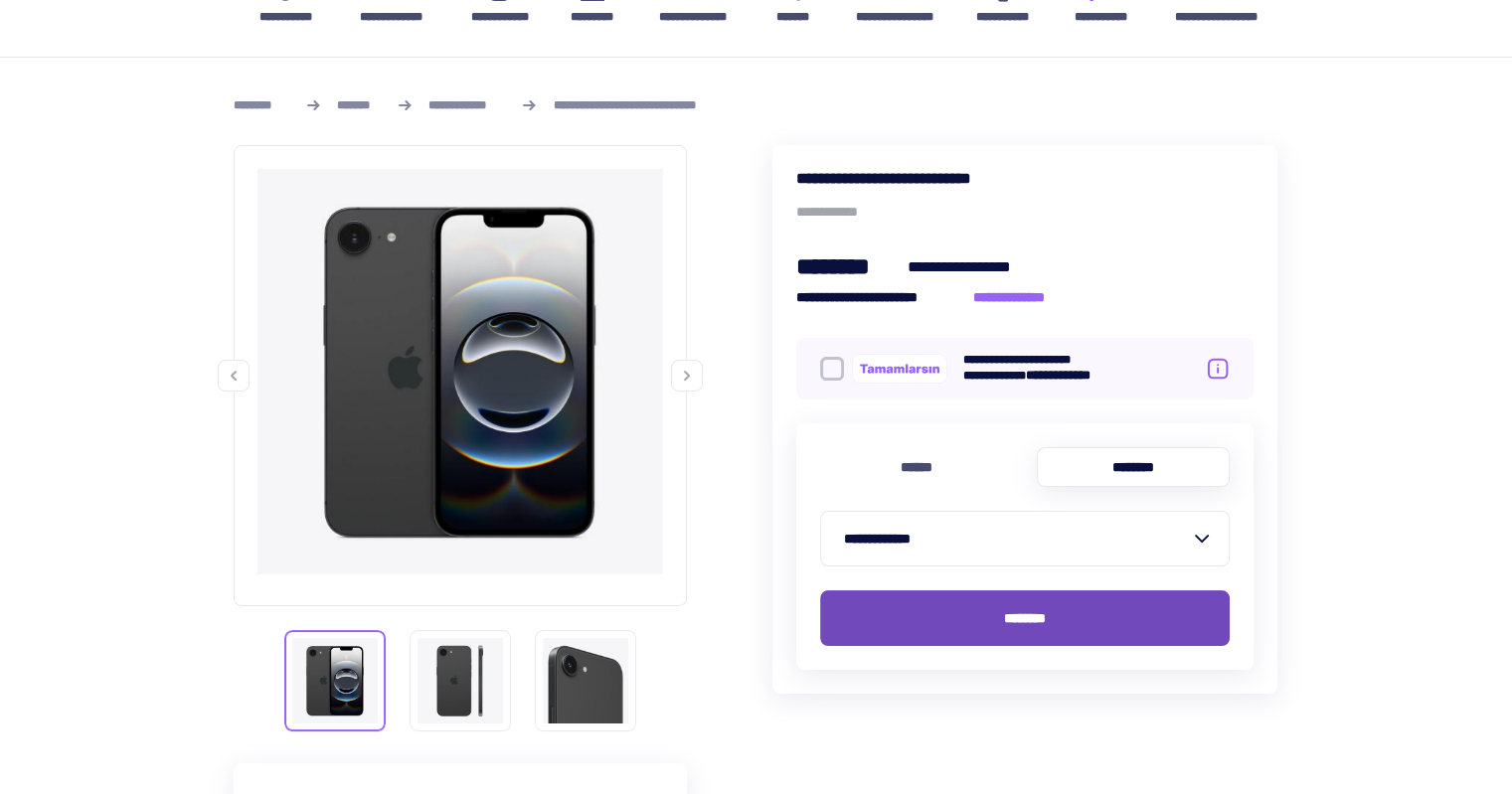 click on "********" at bounding box center (1025, 618) 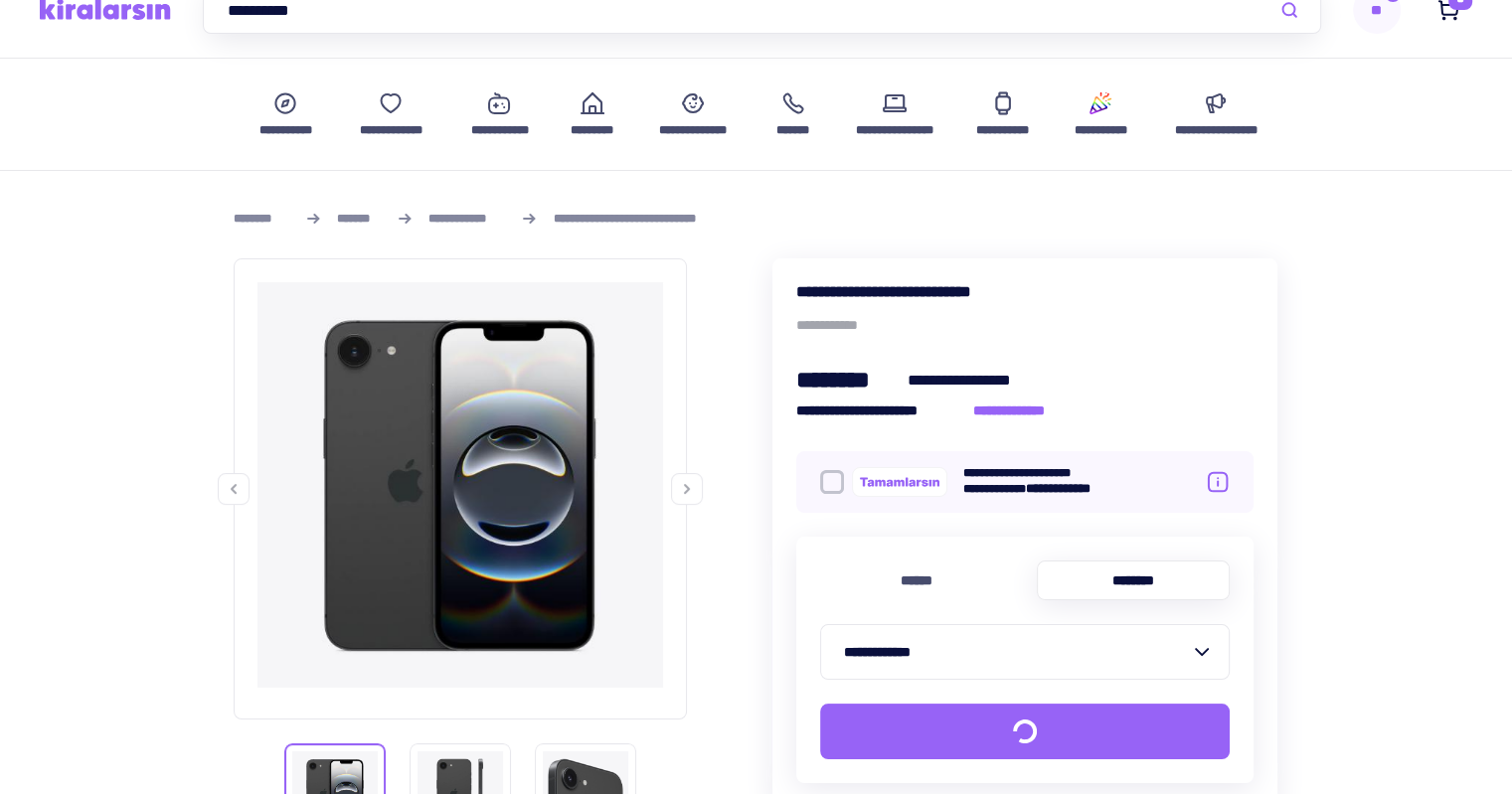 scroll, scrollTop: 0, scrollLeft: 0, axis: both 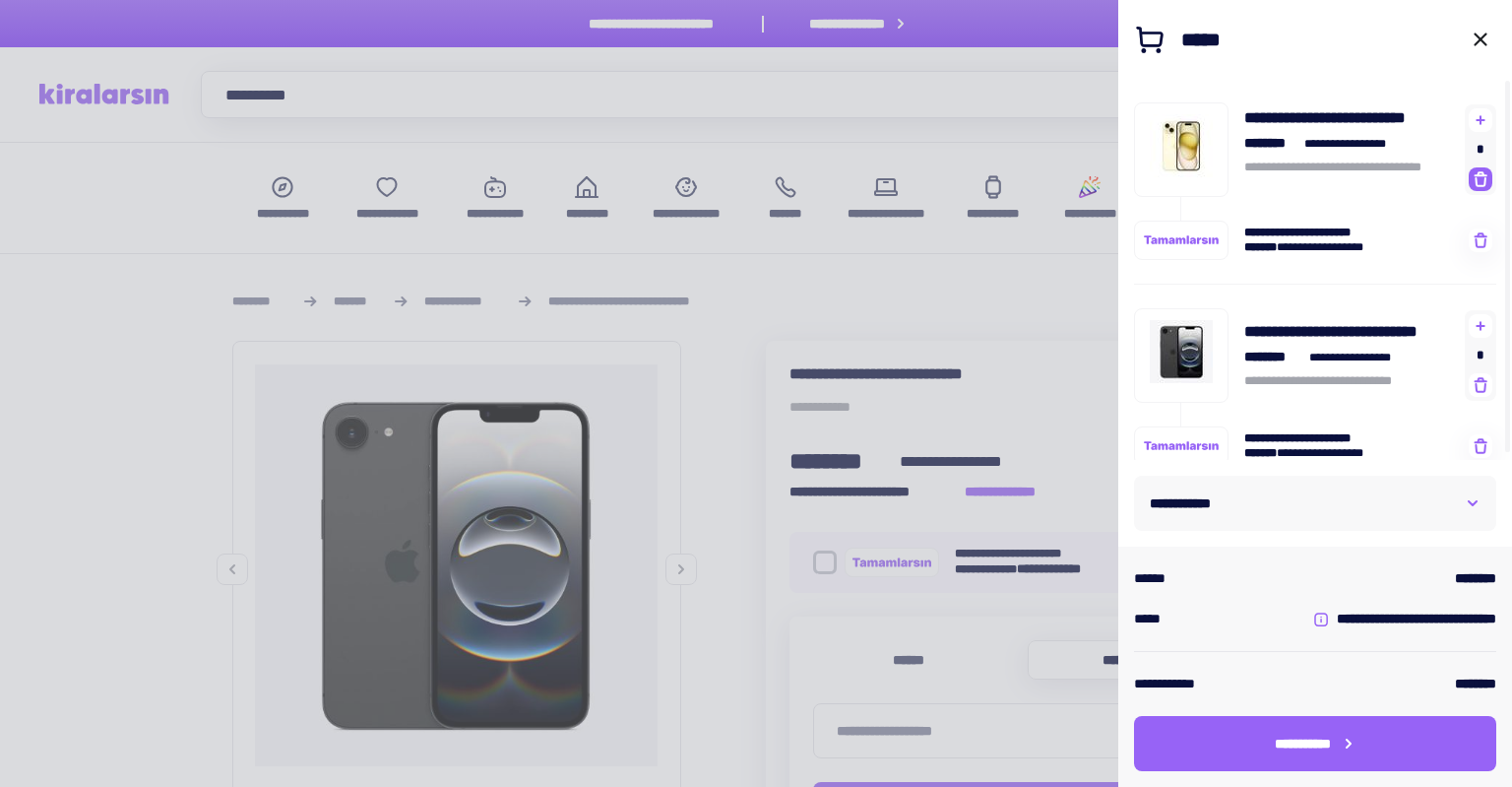 click 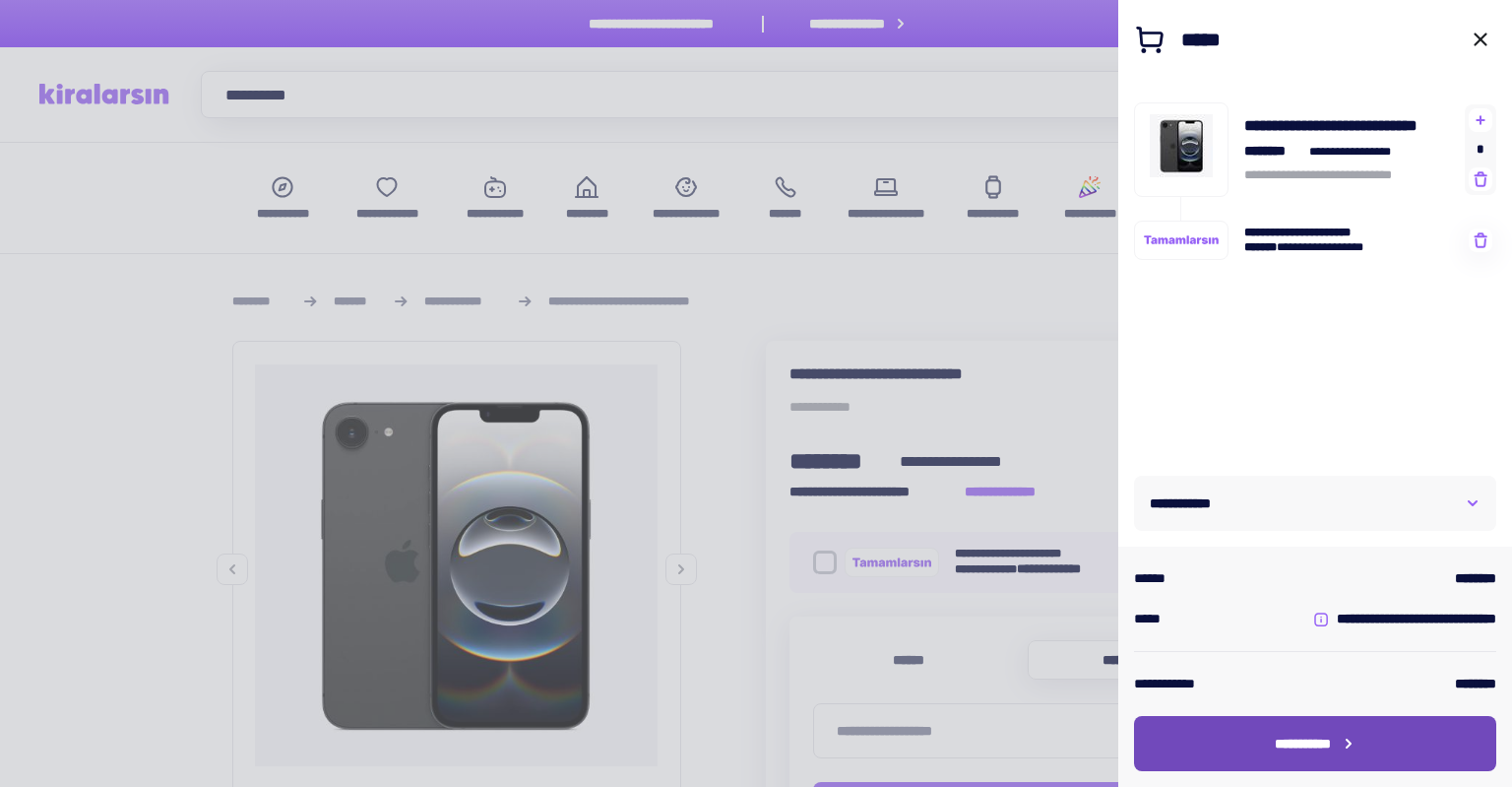 click on "**********" at bounding box center [1315, 744] 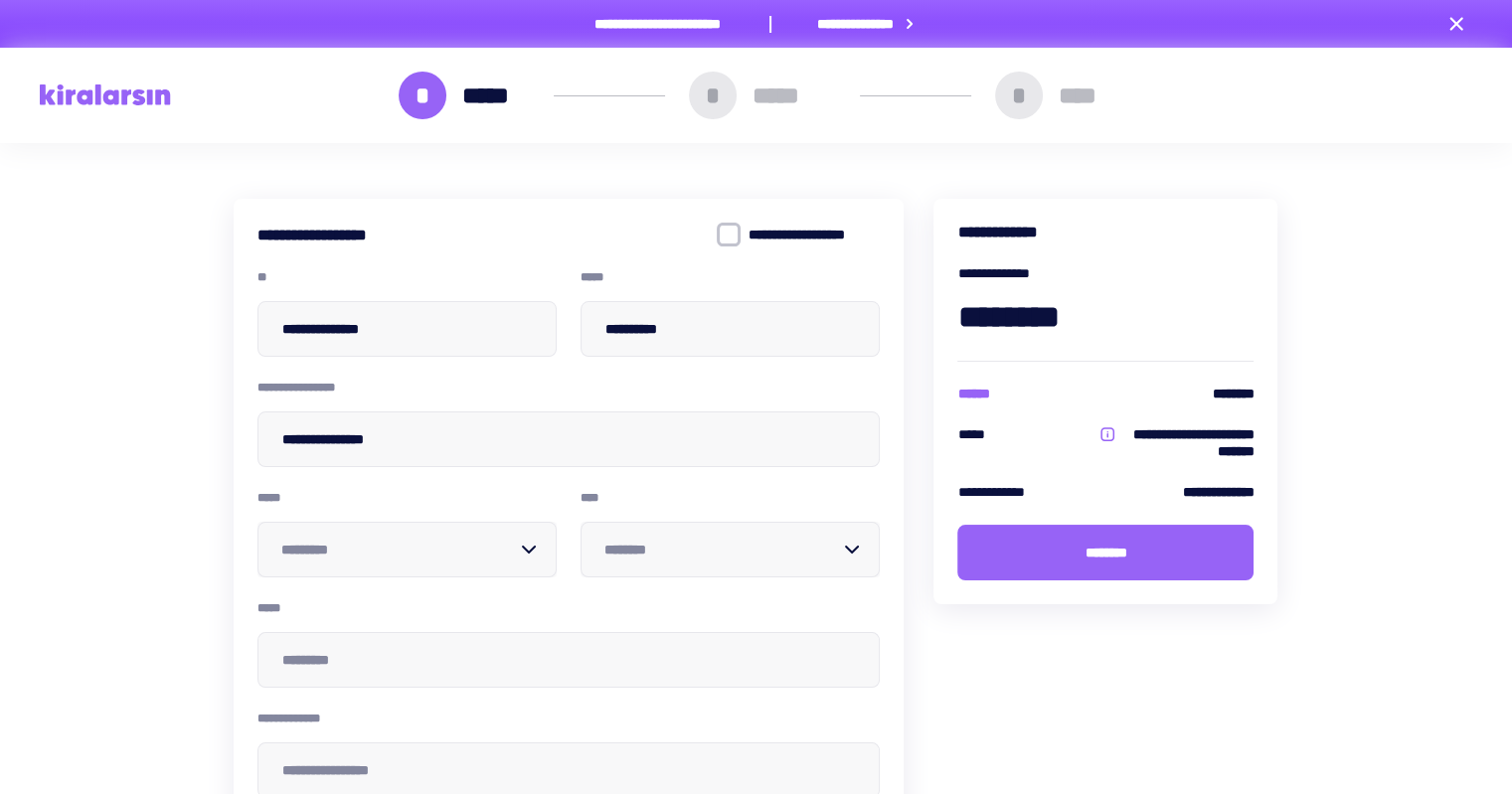 scroll, scrollTop: 99, scrollLeft: 0, axis: vertical 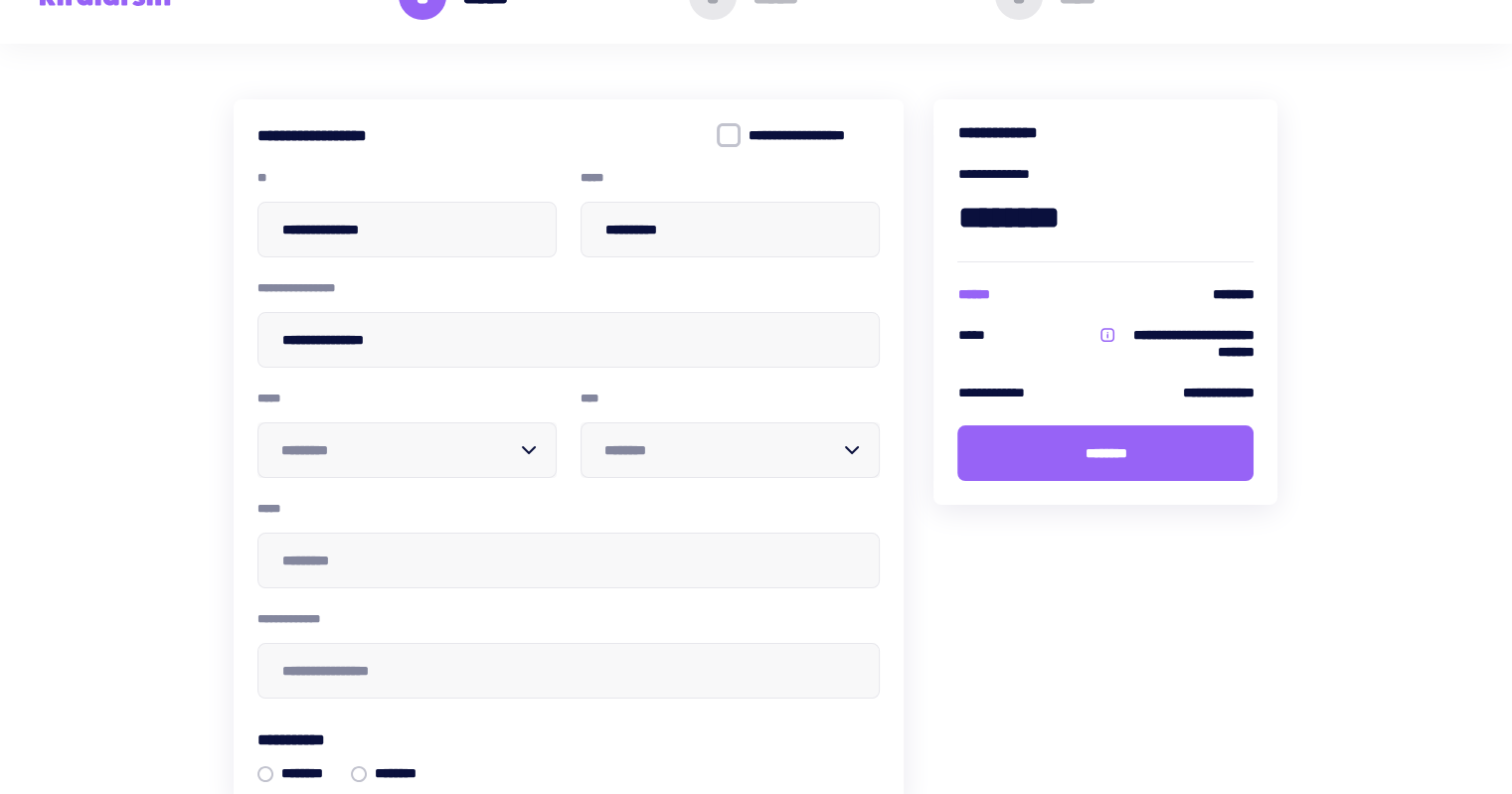click at bounding box center [399, 450] 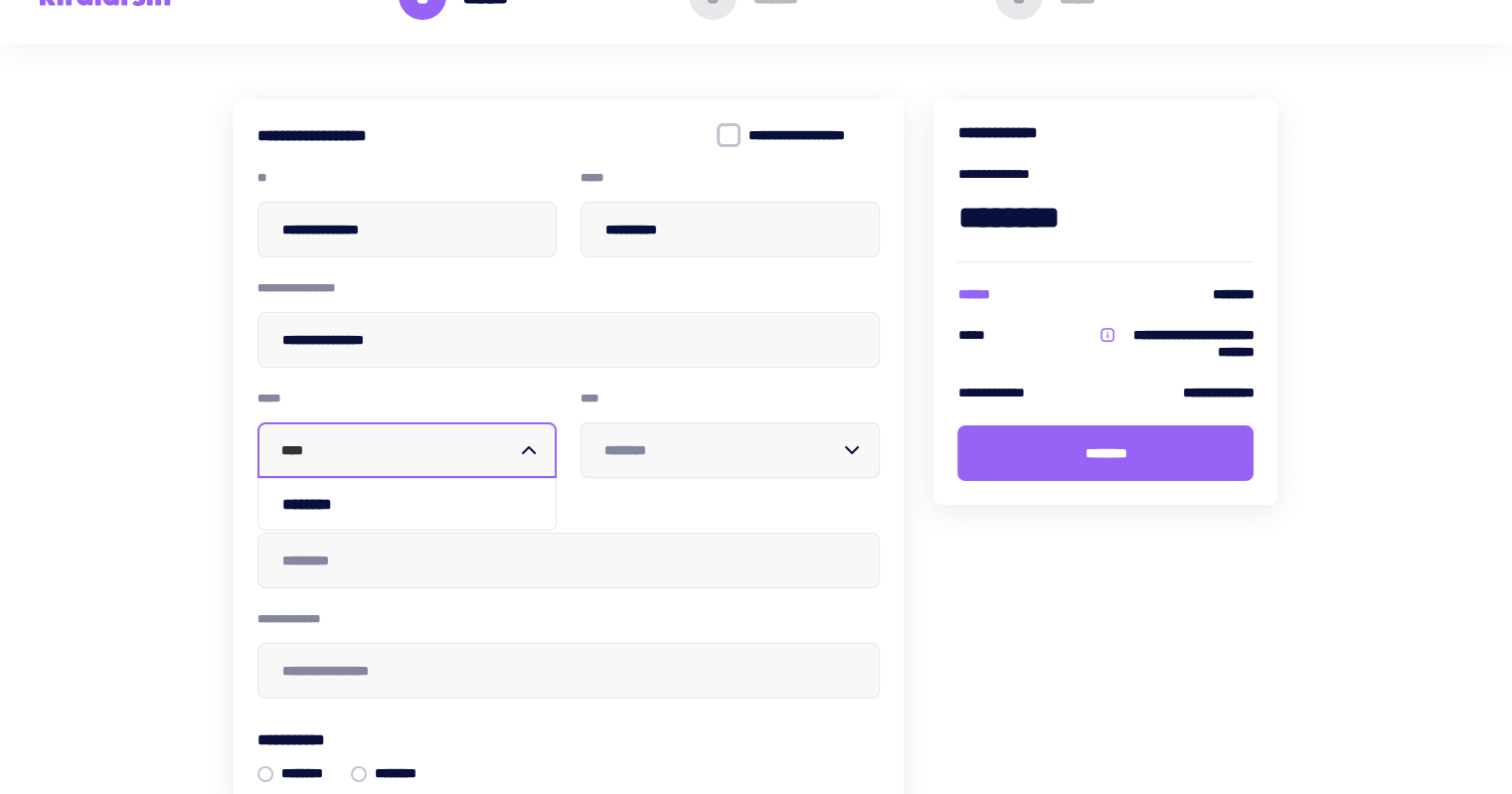 type on "*****" 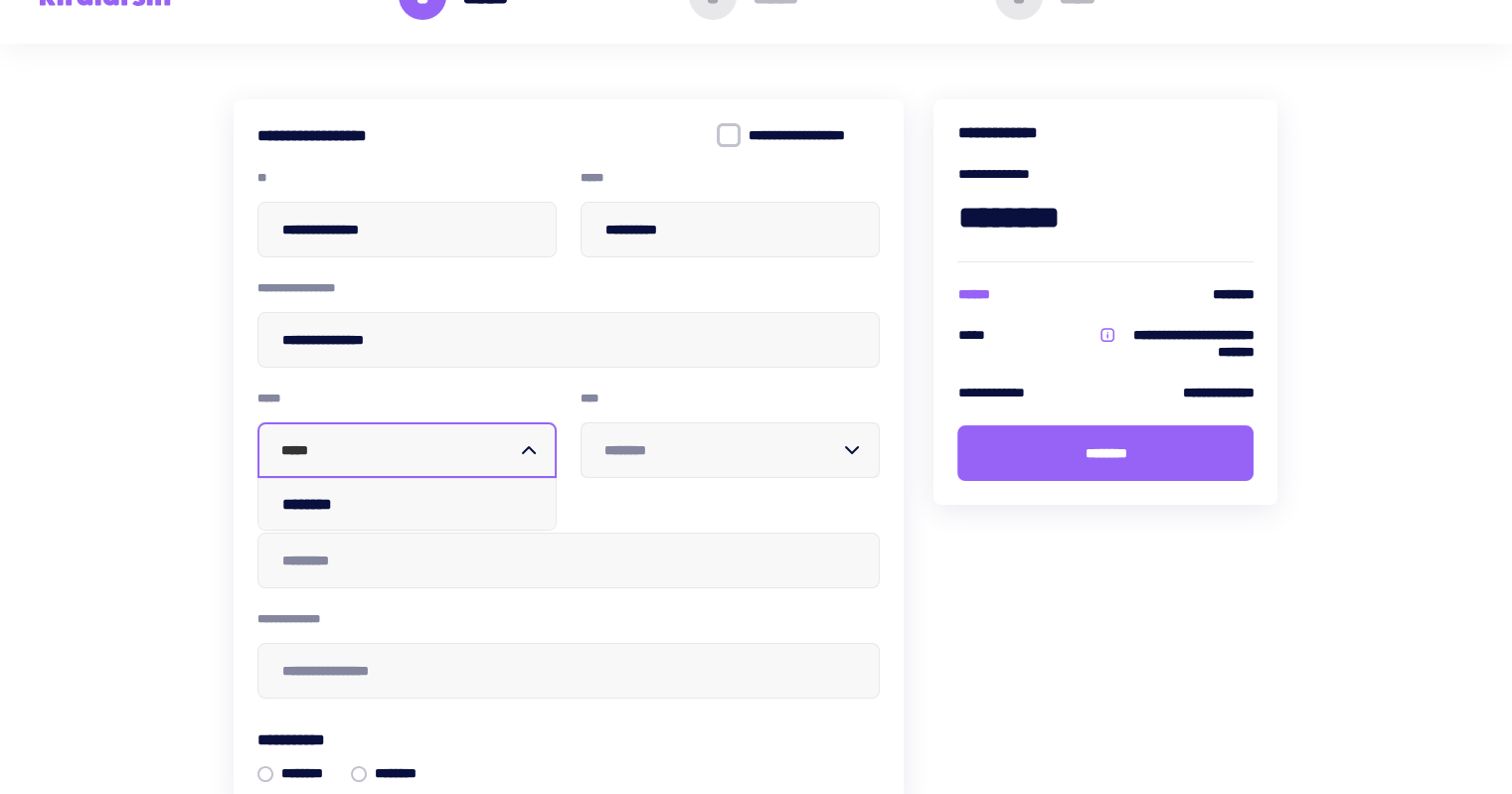 click on "********" at bounding box center [407, 504] 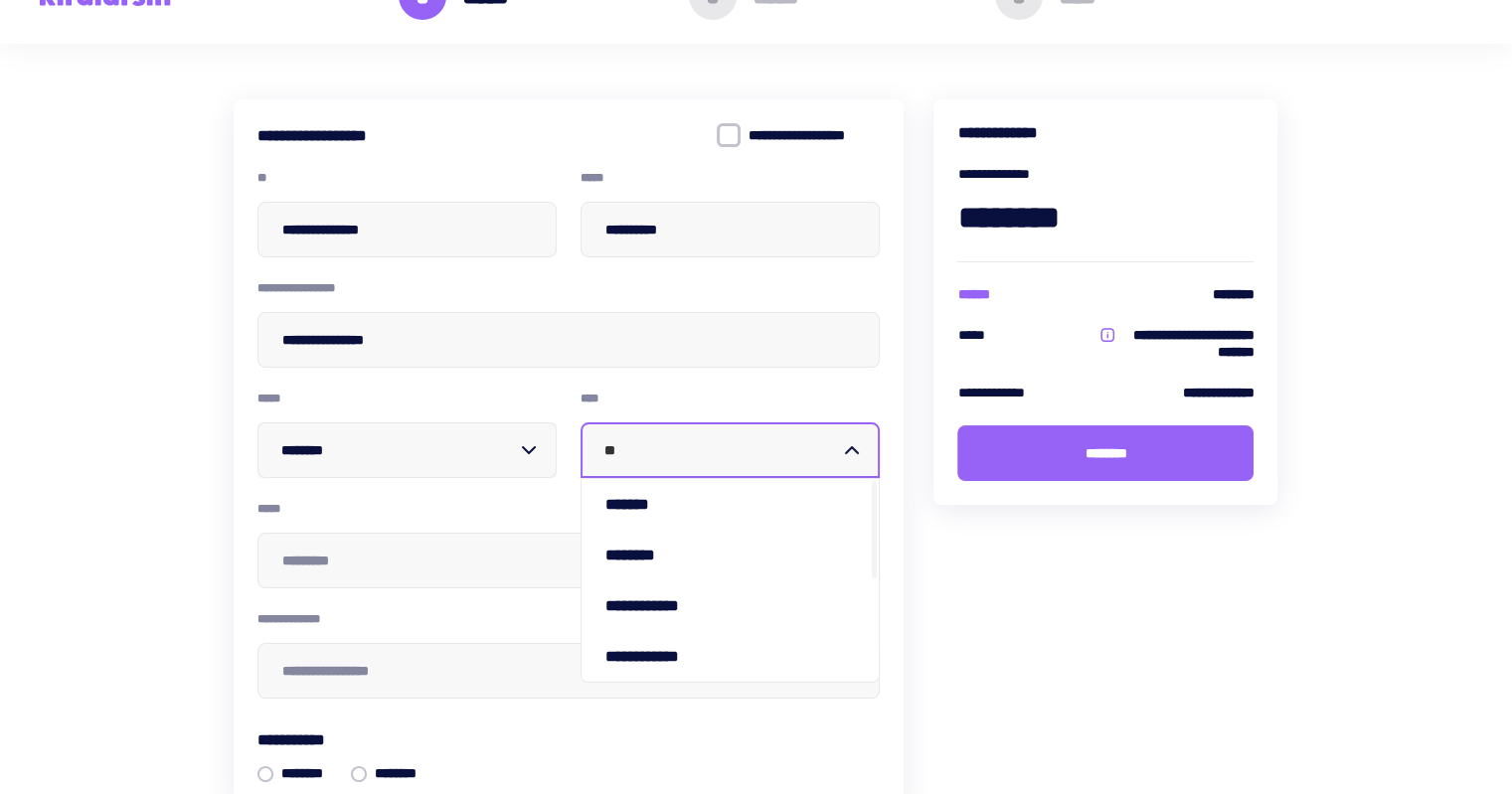 type on "***" 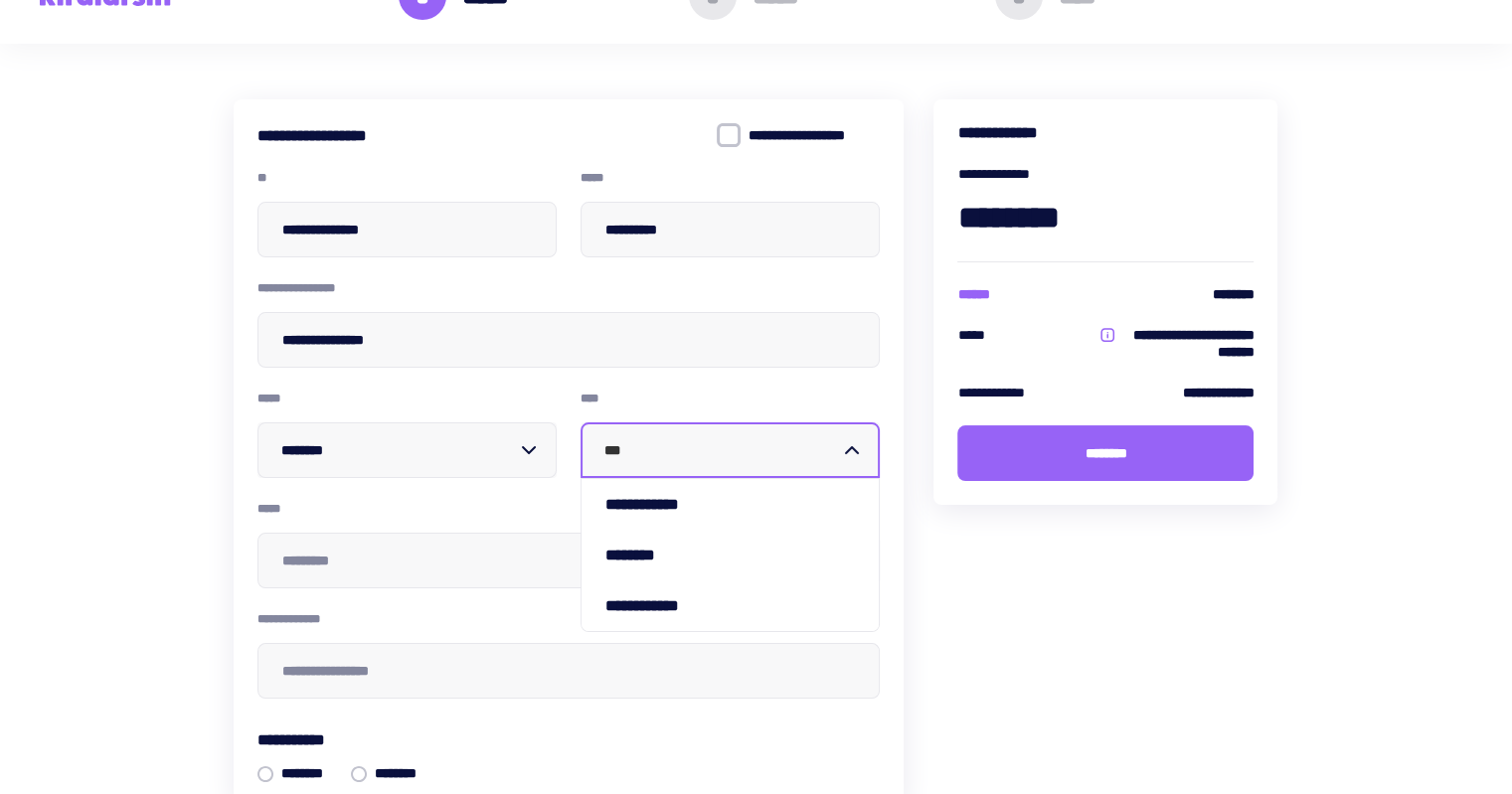 click on "********" at bounding box center [730, 555] 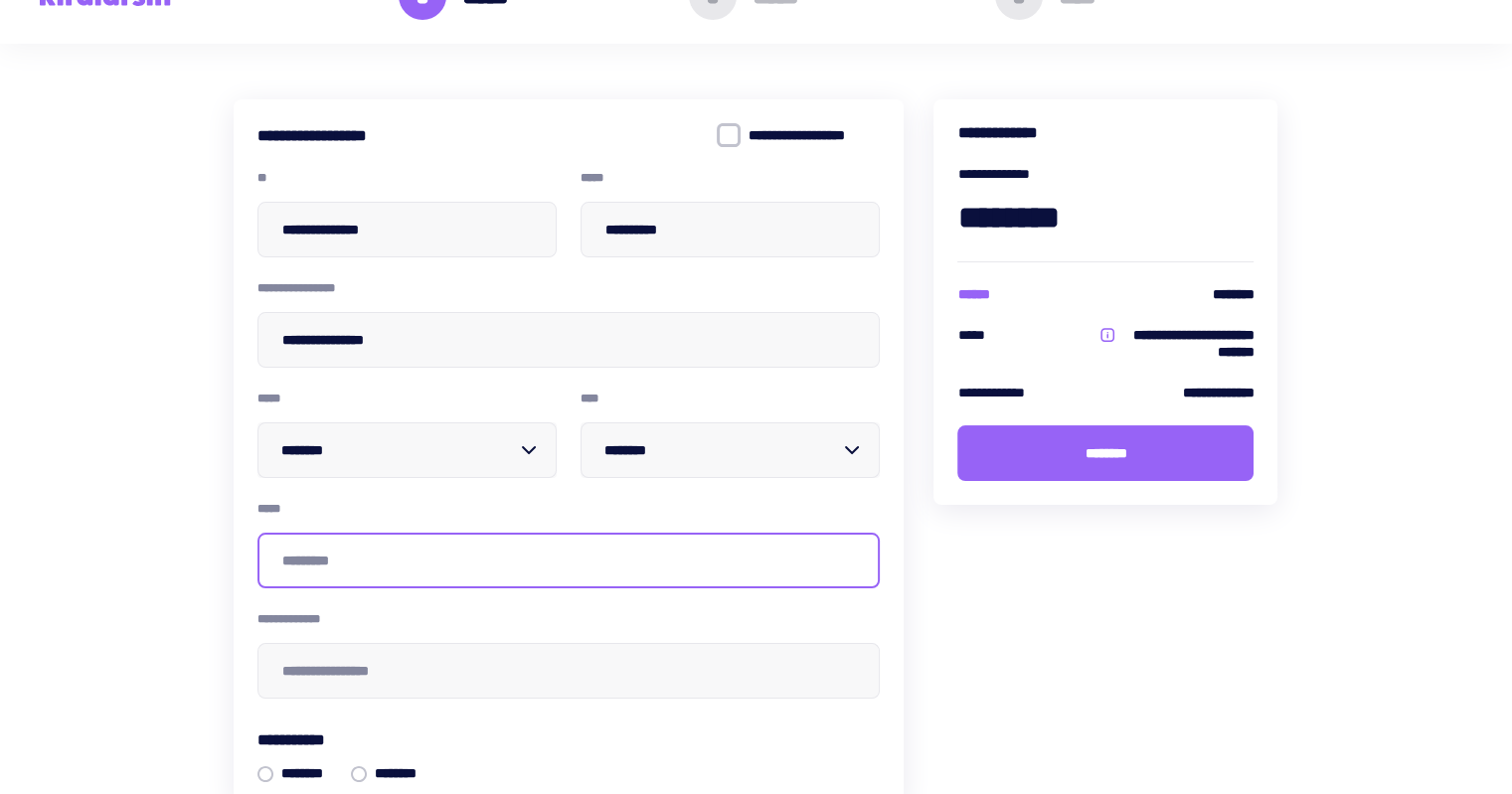 click at bounding box center [569, 560] 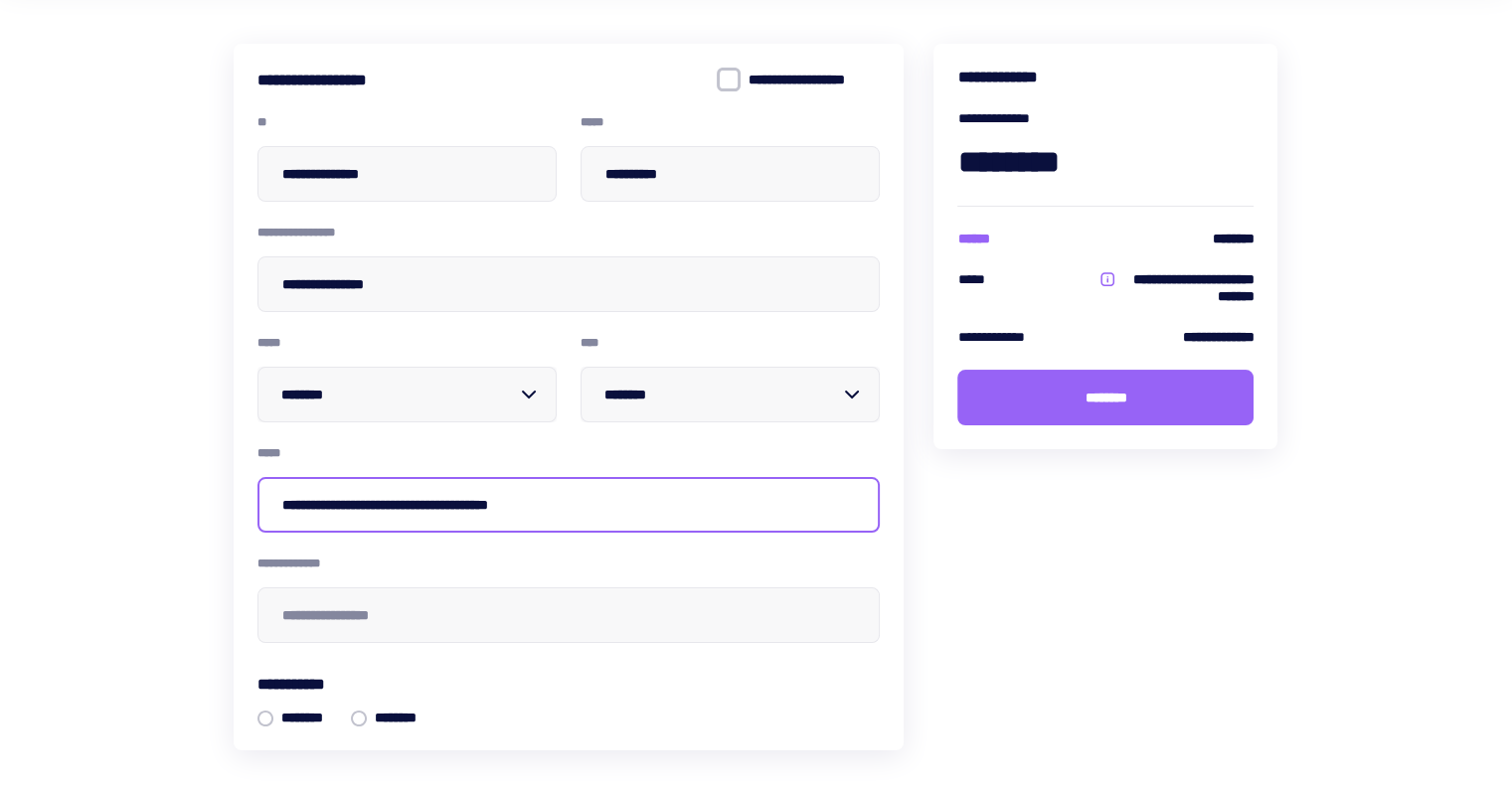 scroll, scrollTop: 199, scrollLeft: 0, axis: vertical 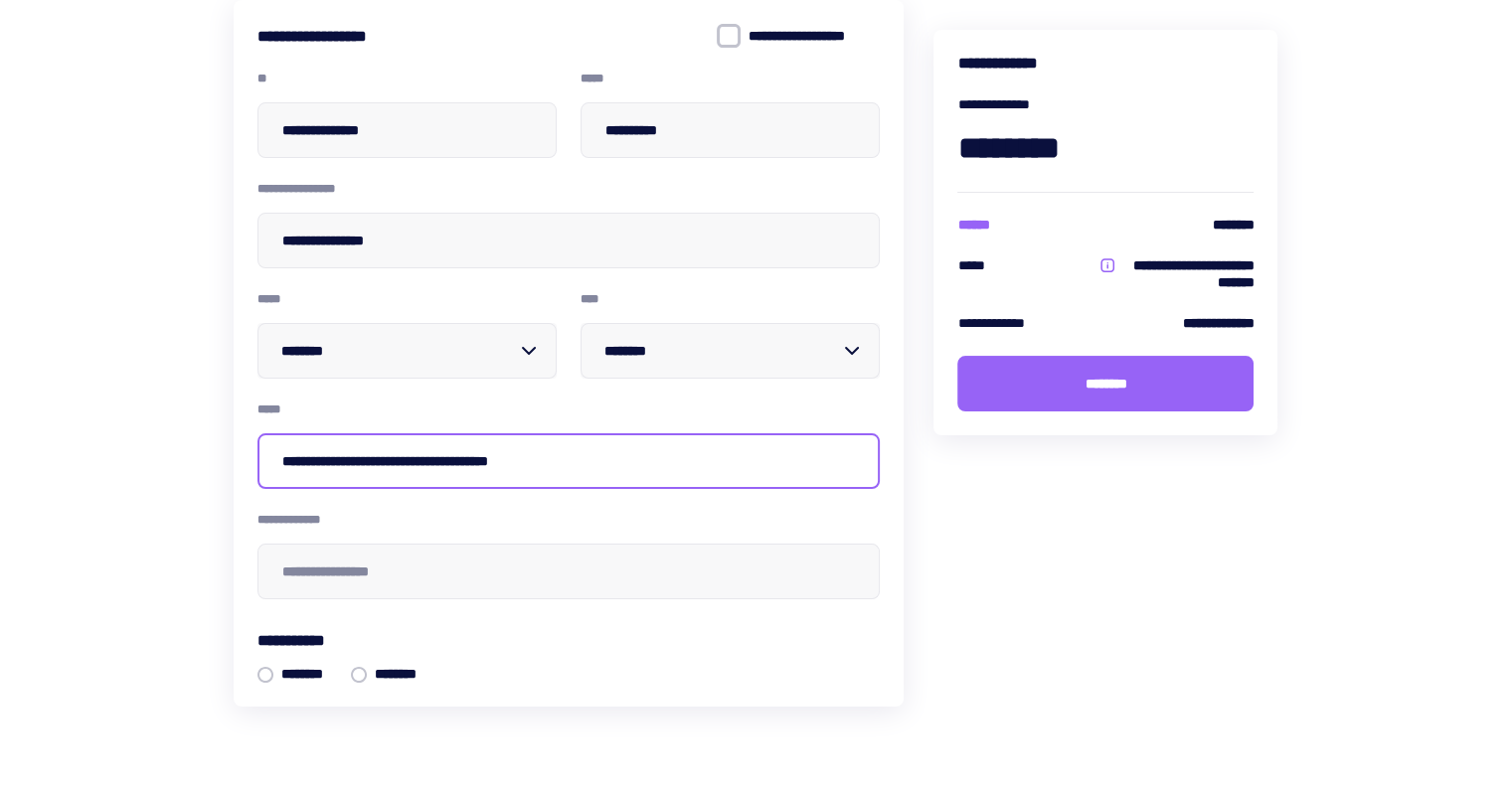 type on "**********" 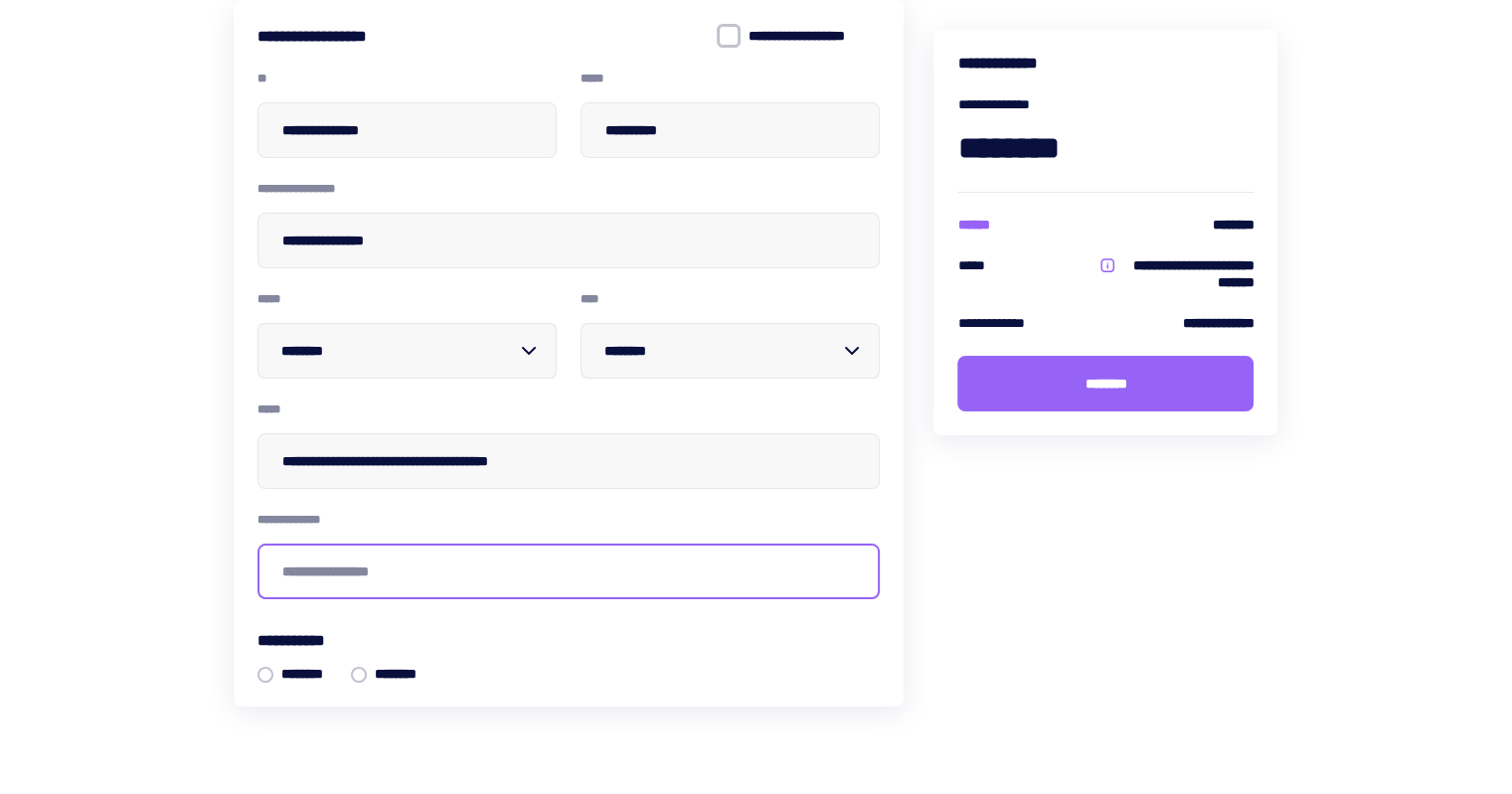 click at bounding box center [569, 571] 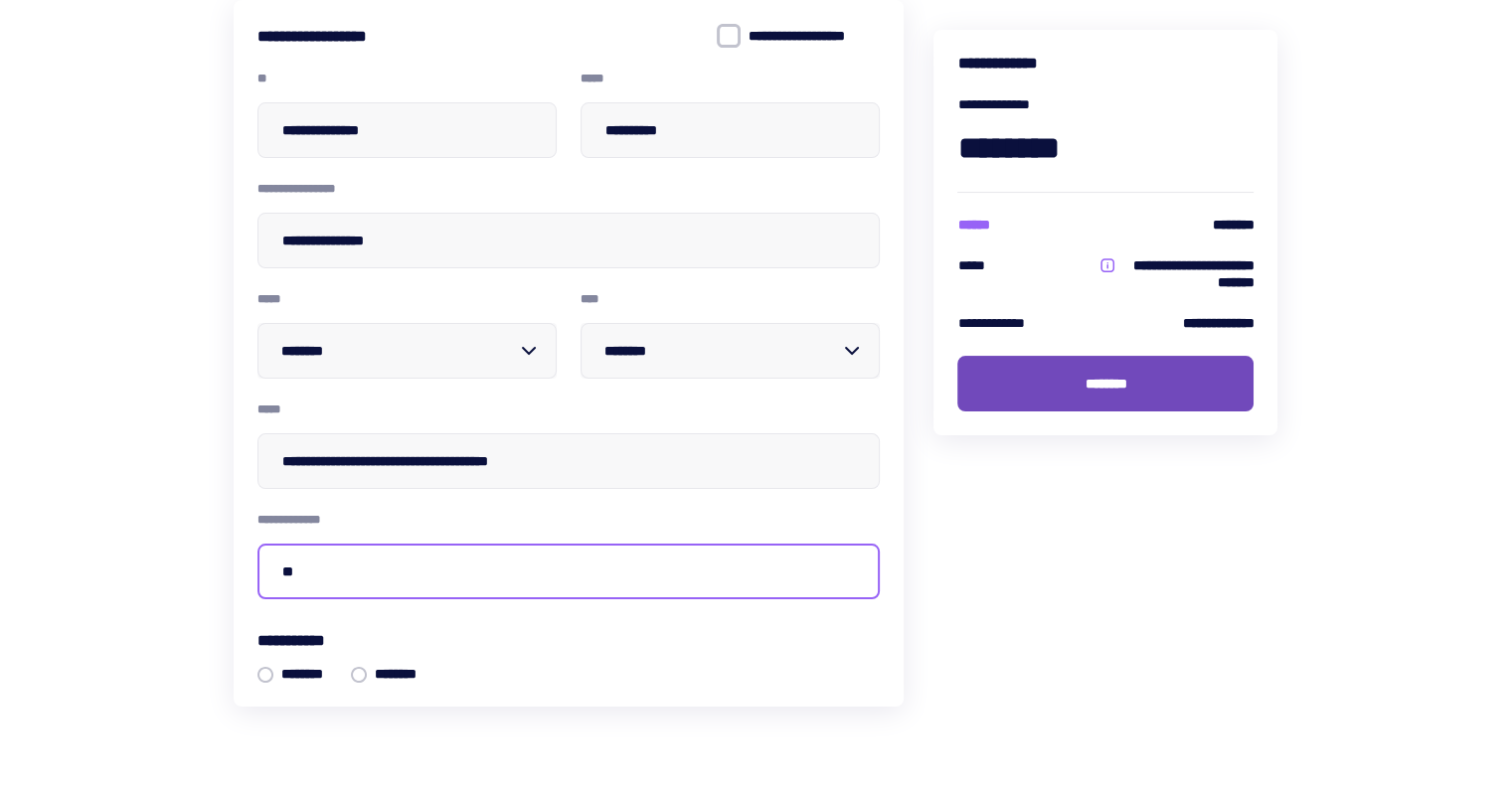 type on "**" 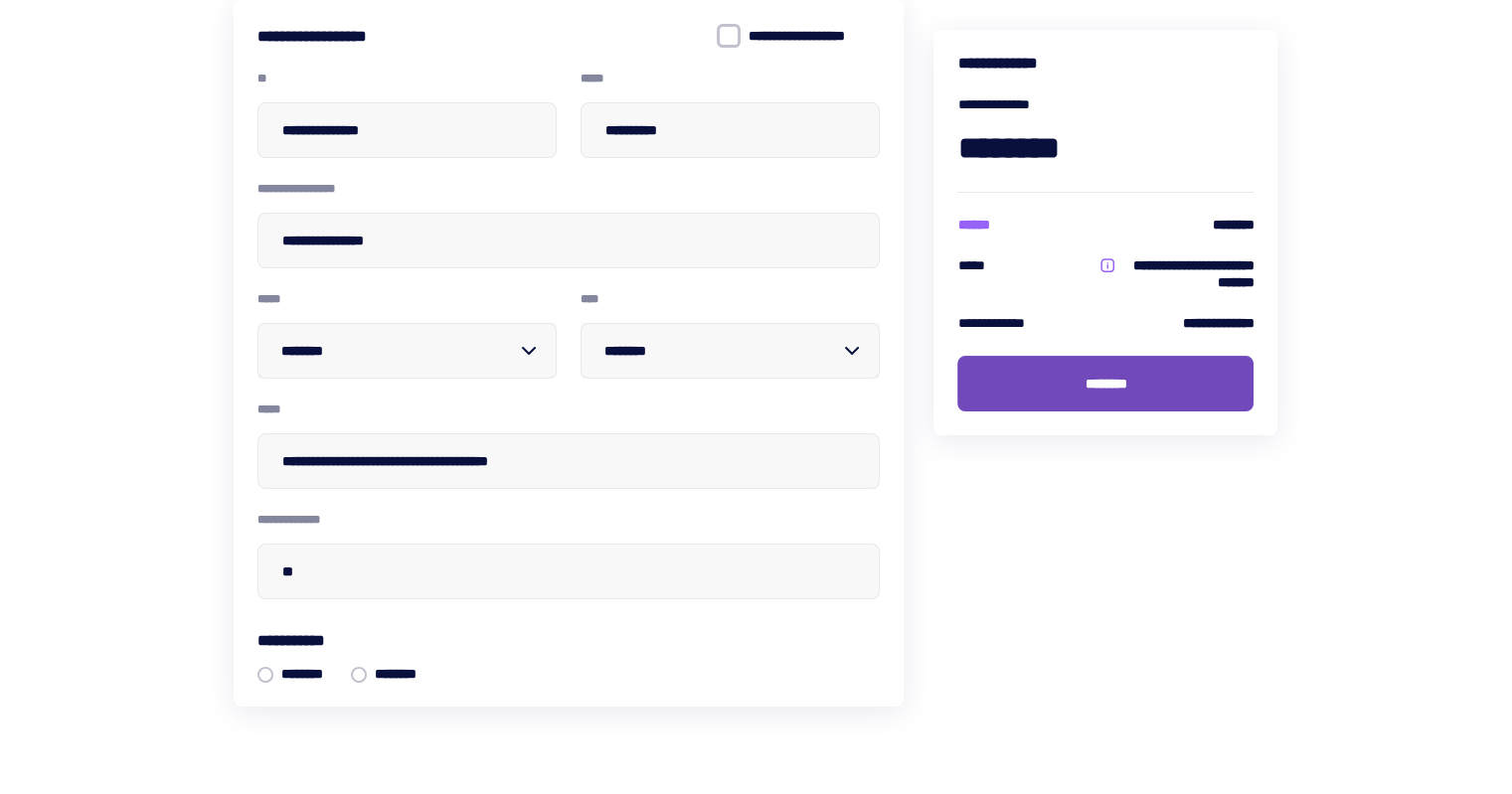 click on "********" at bounding box center (1105, 384) 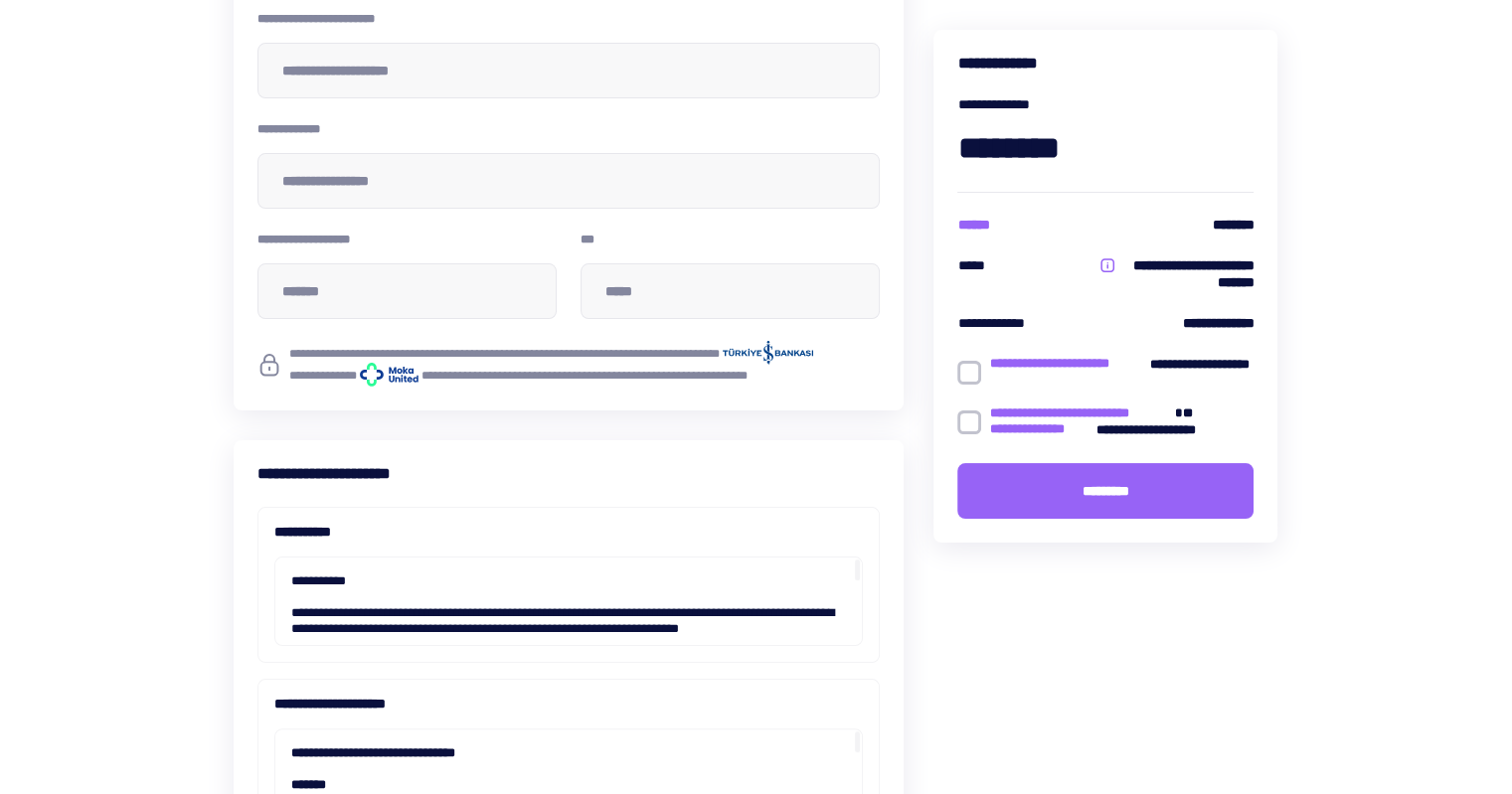 scroll, scrollTop: 298, scrollLeft: 0, axis: vertical 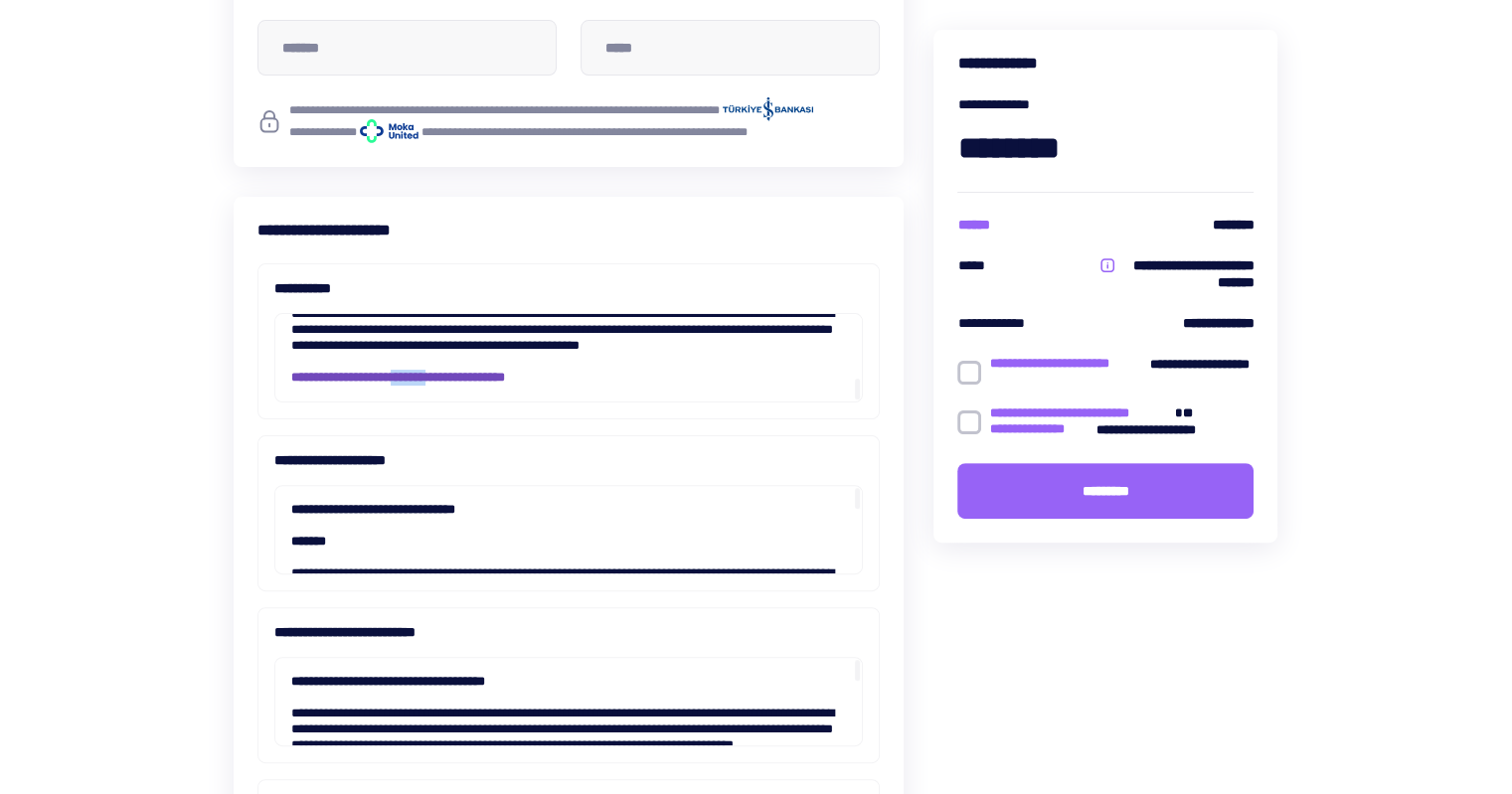 click on "**********" at bounding box center [398, 377] 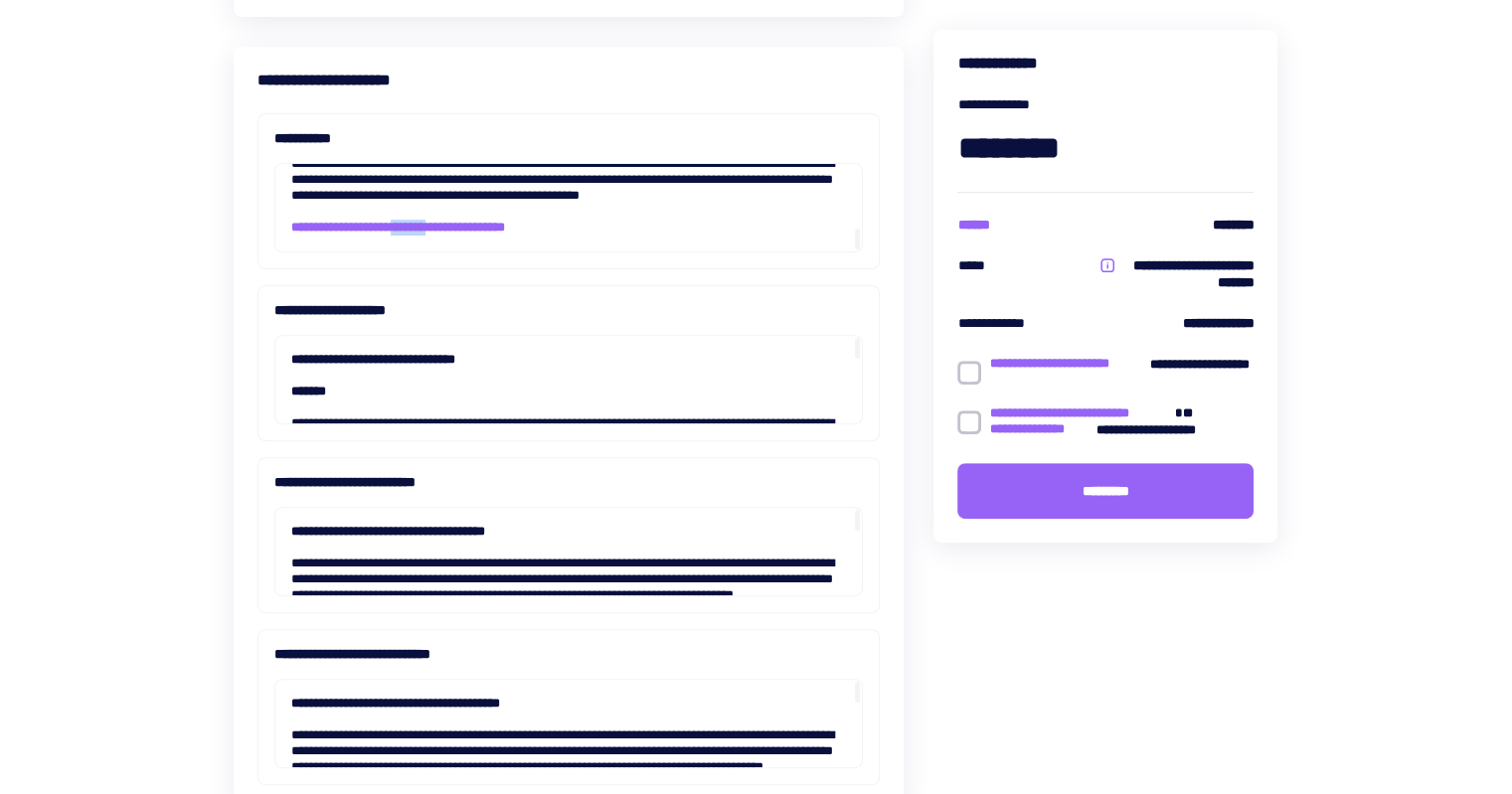 scroll, scrollTop: 696, scrollLeft: 0, axis: vertical 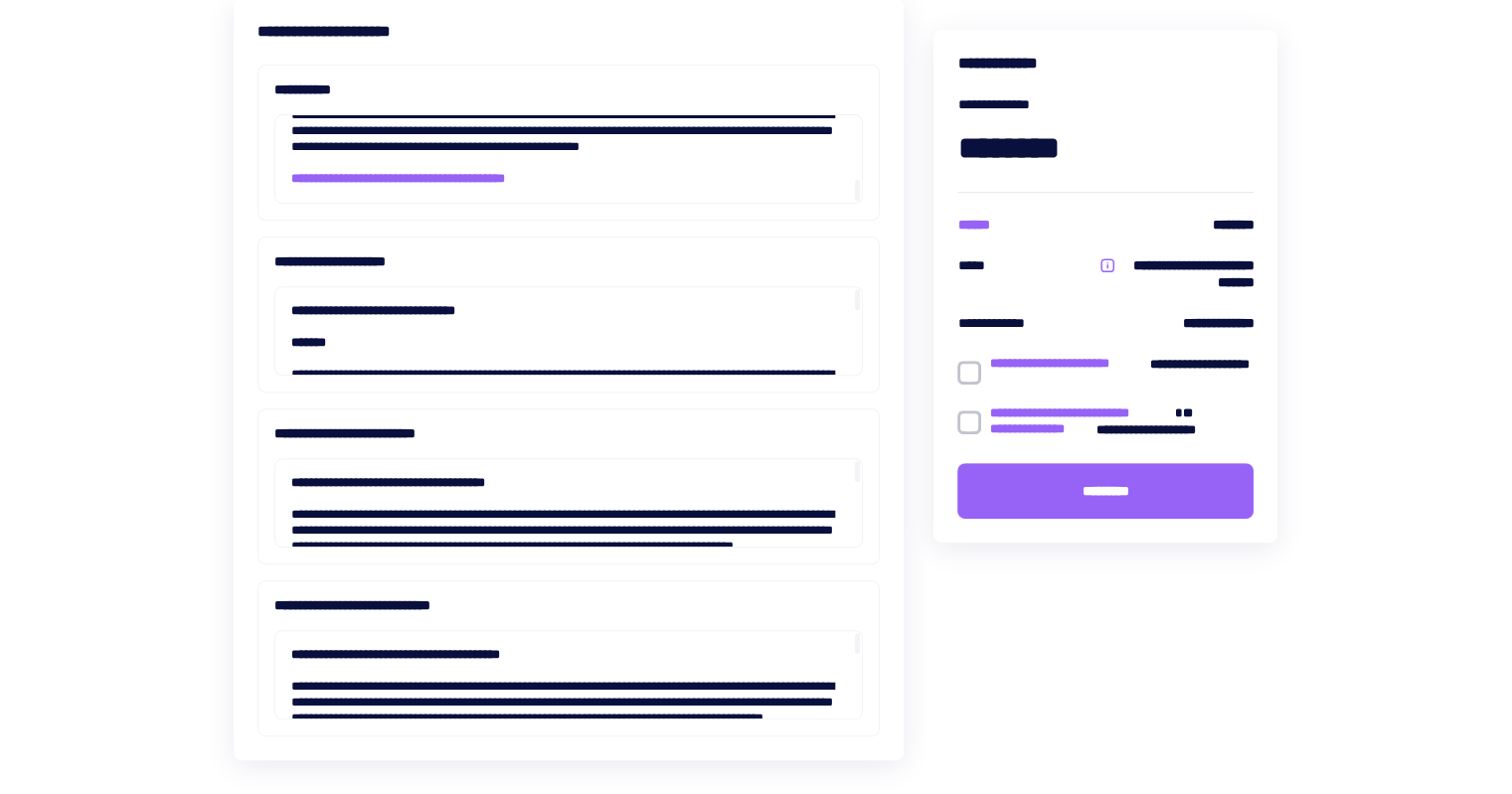 click on "**********" at bounding box center [569, 4207] 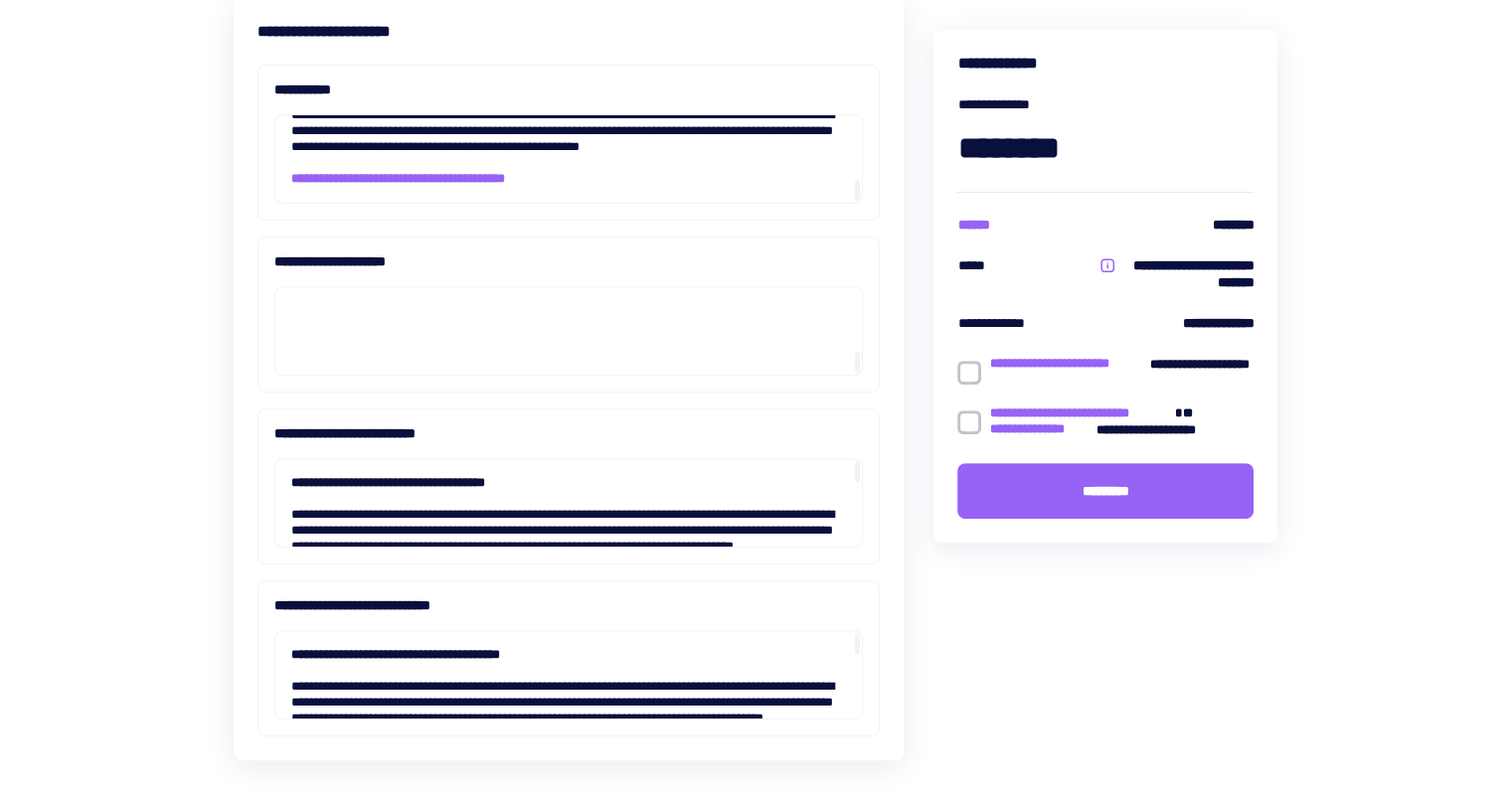 scroll, scrollTop: 7767, scrollLeft: 0, axis: vertical 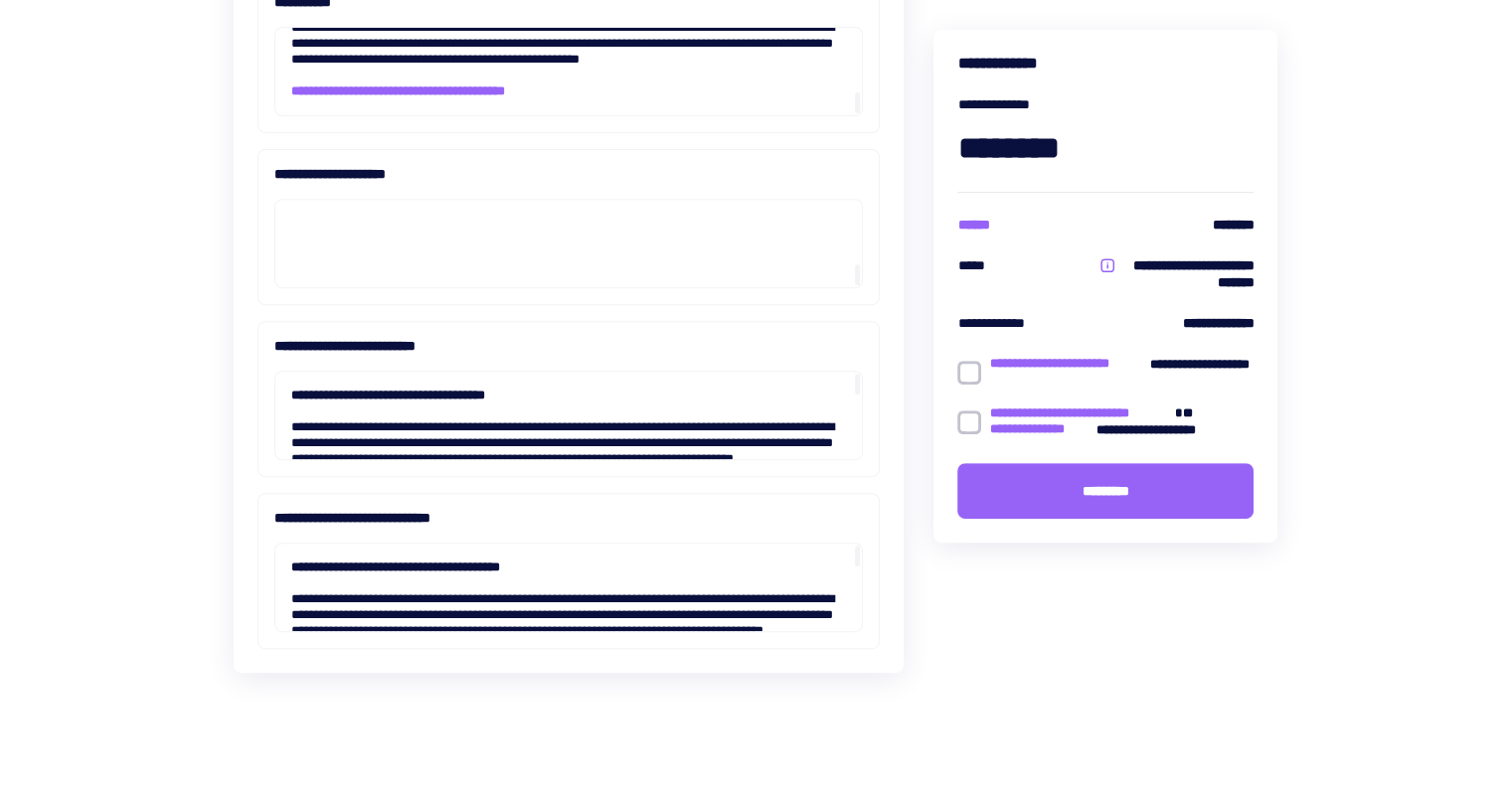 click on "**********" at bounding box center (569, 174) 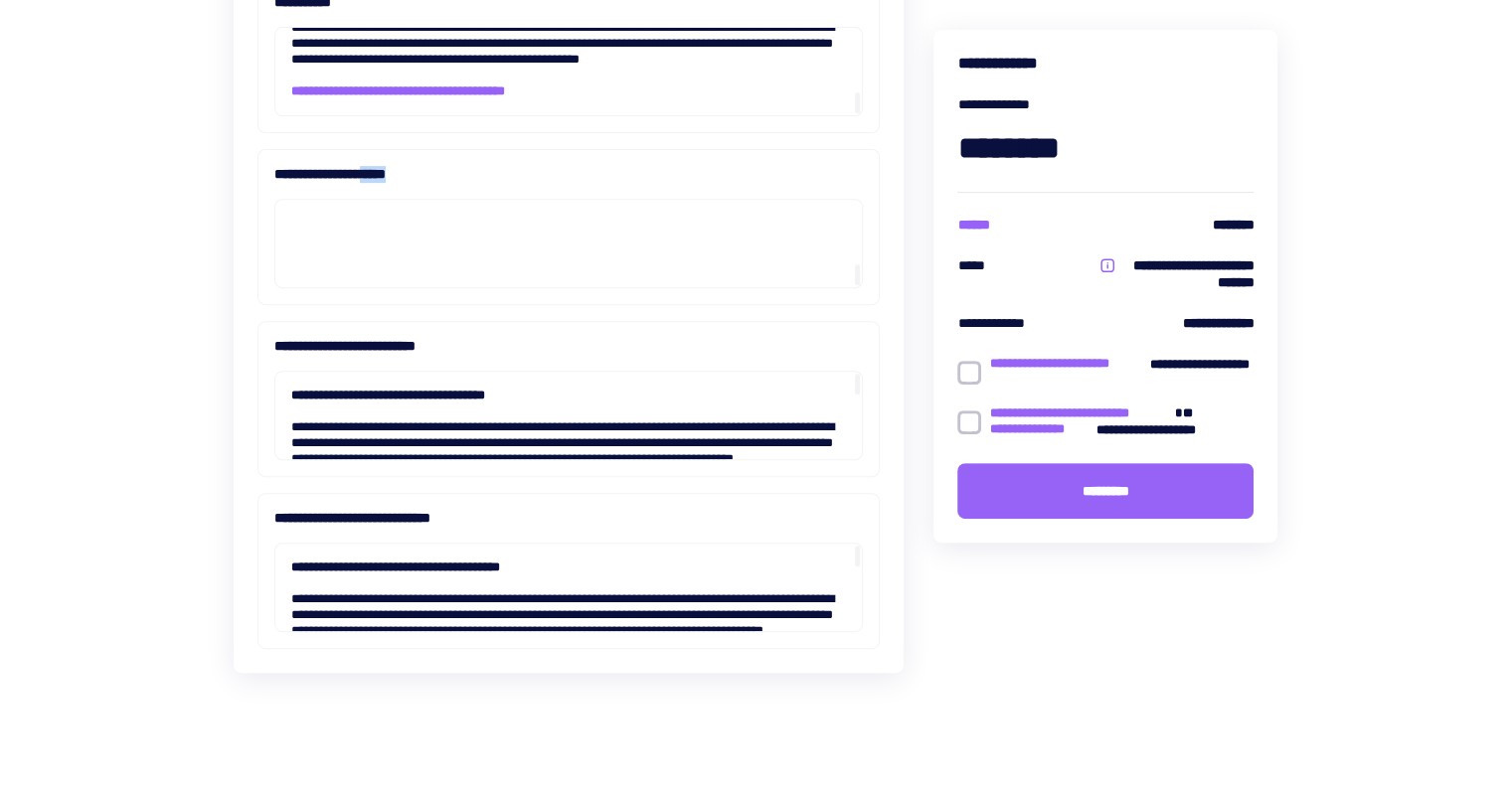 click on "**********" at bounding box center [569, 174] 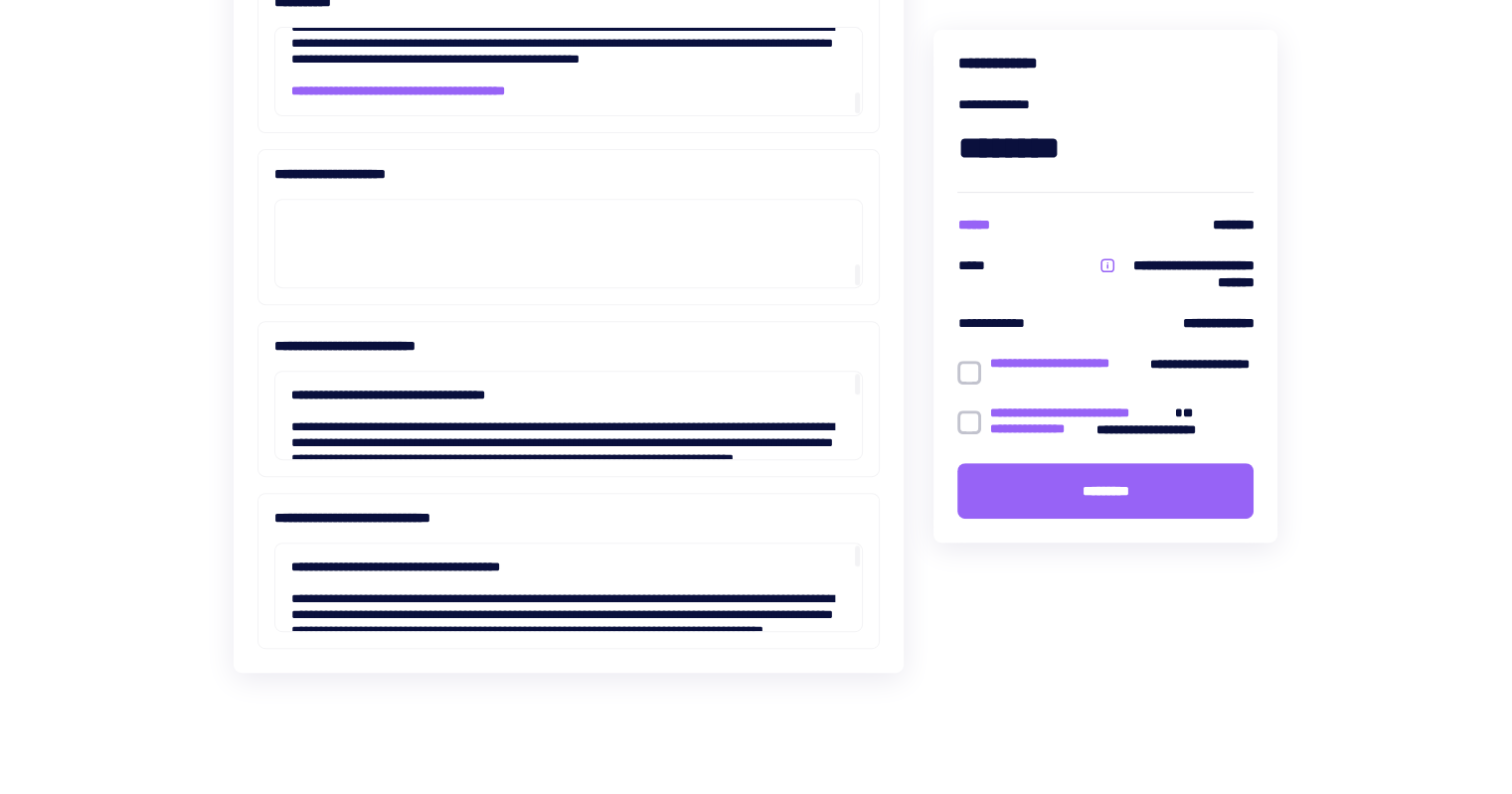 click at bounding box center (569, -451) 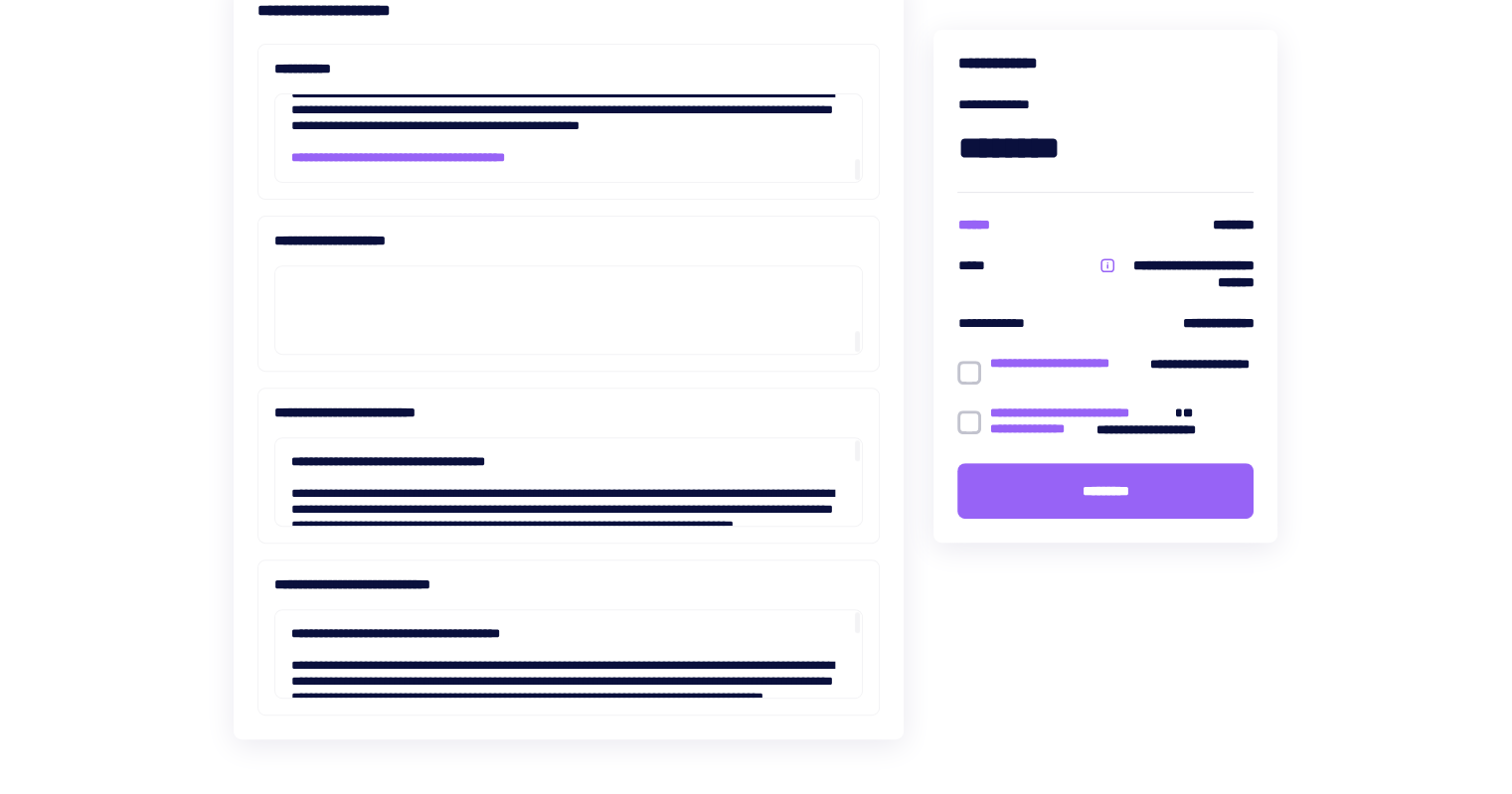 scroll, scrollTop: 584, scrollLeft: 0, axis: vertical 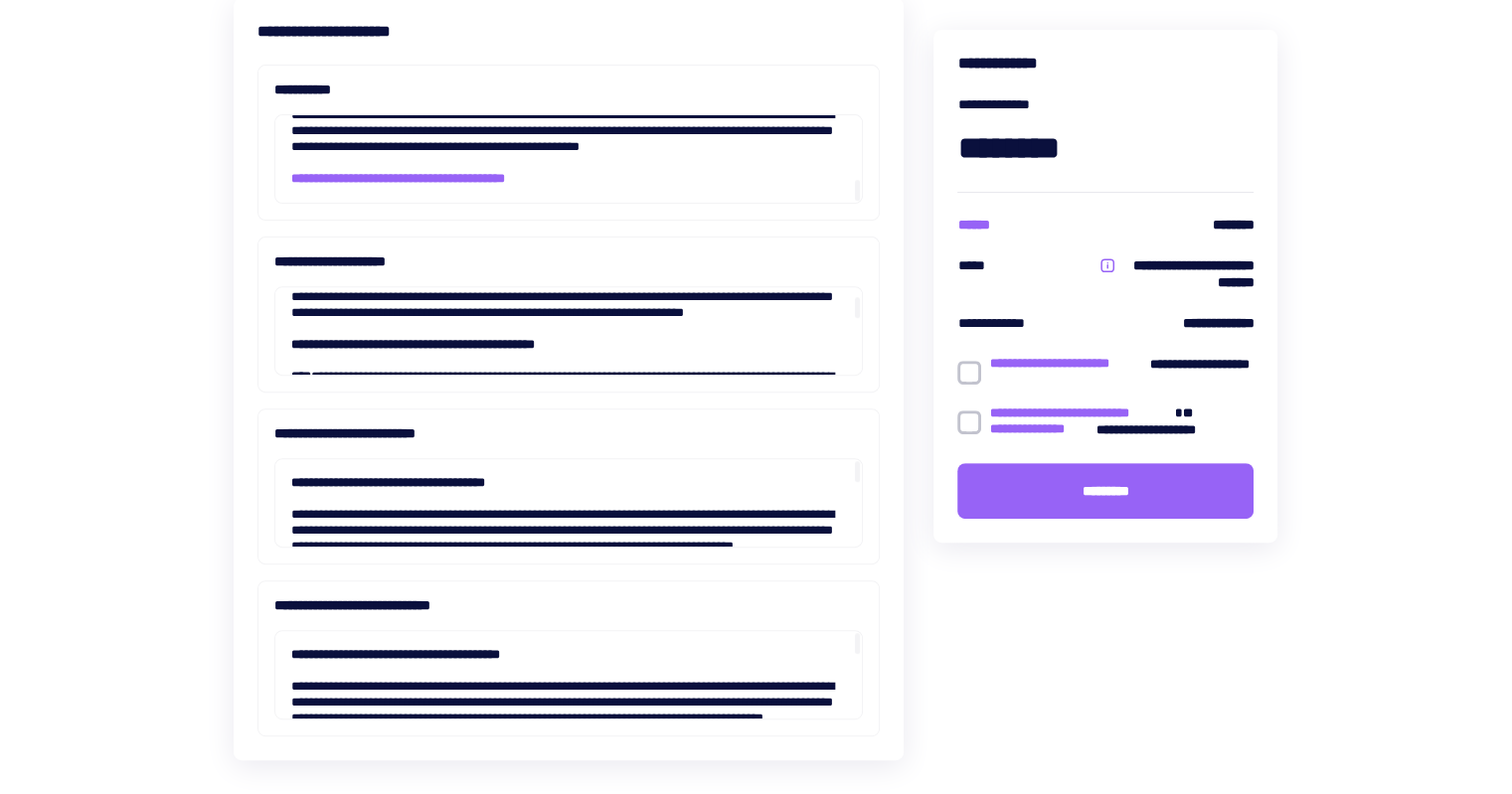 drag, startPoint x: 859, startPoint y: 472, endPoint x: 859, endPoint y: 428, distance: 44 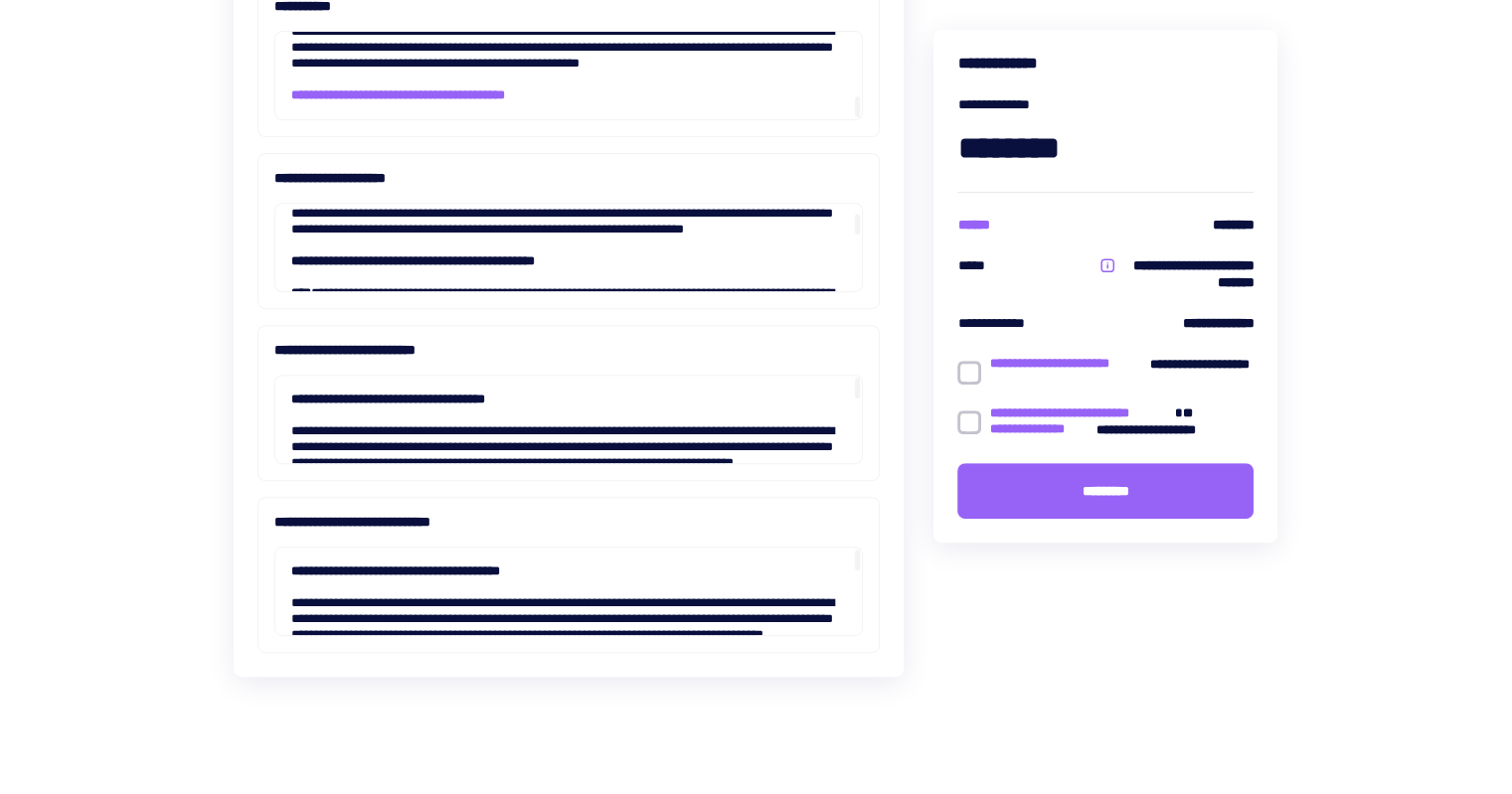 scroll, scrollTop: 783, scrollLeft: 0, axis: vertical 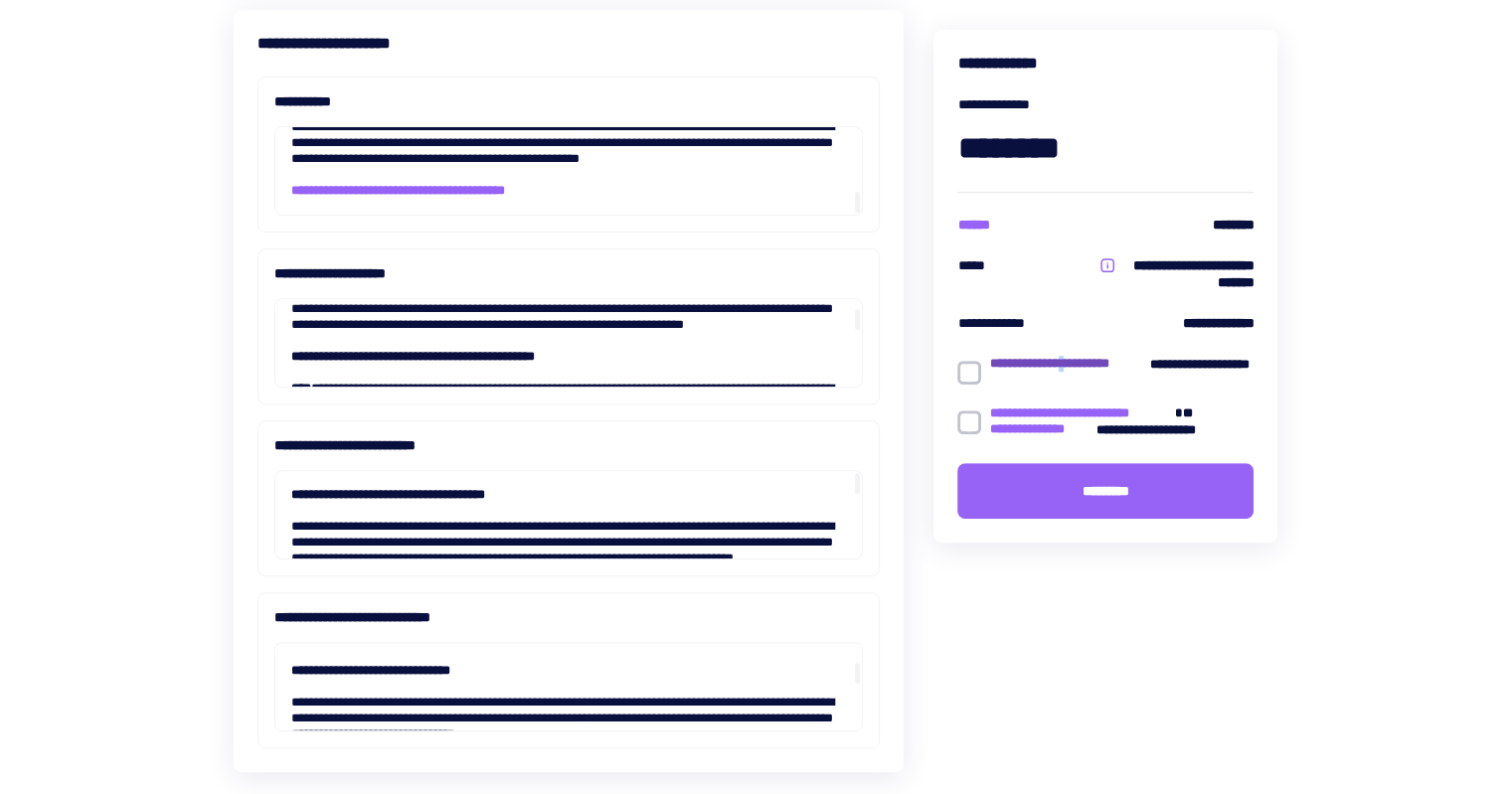 click on "**********" at bounding box center [1070, 364] 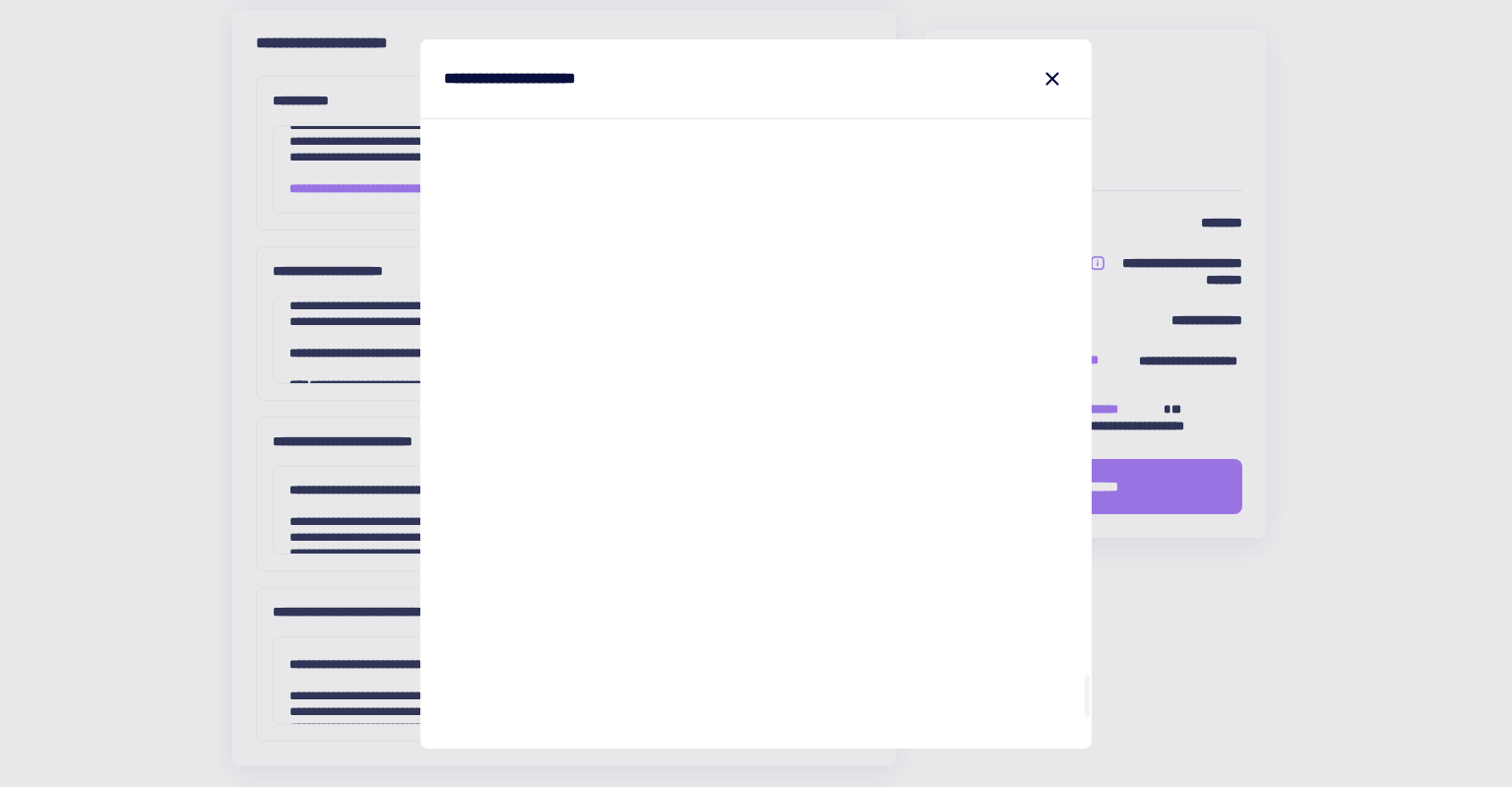 scroll, scrollTop: 7305, scrollLeft: 0, axis: vertical 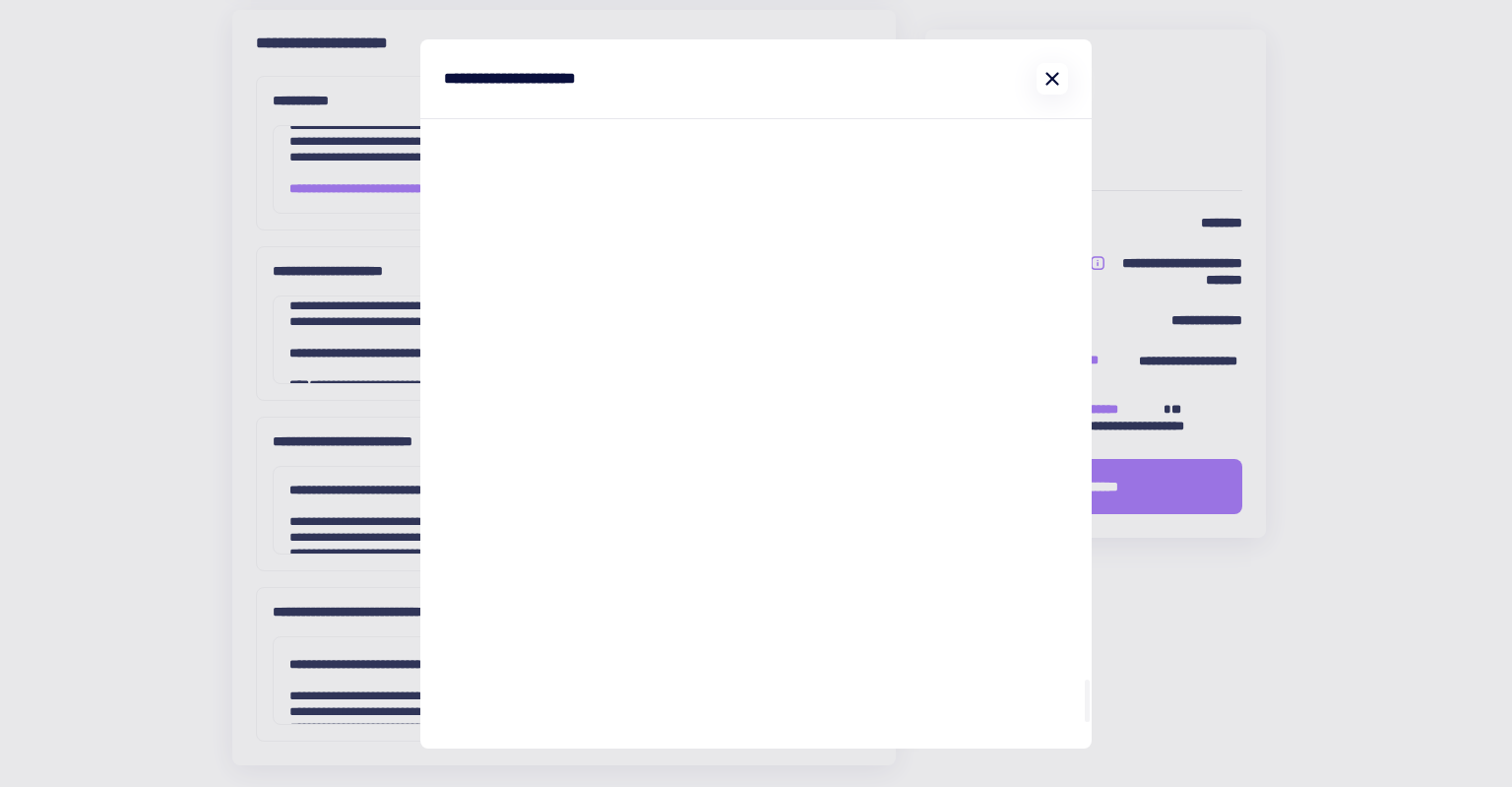 click 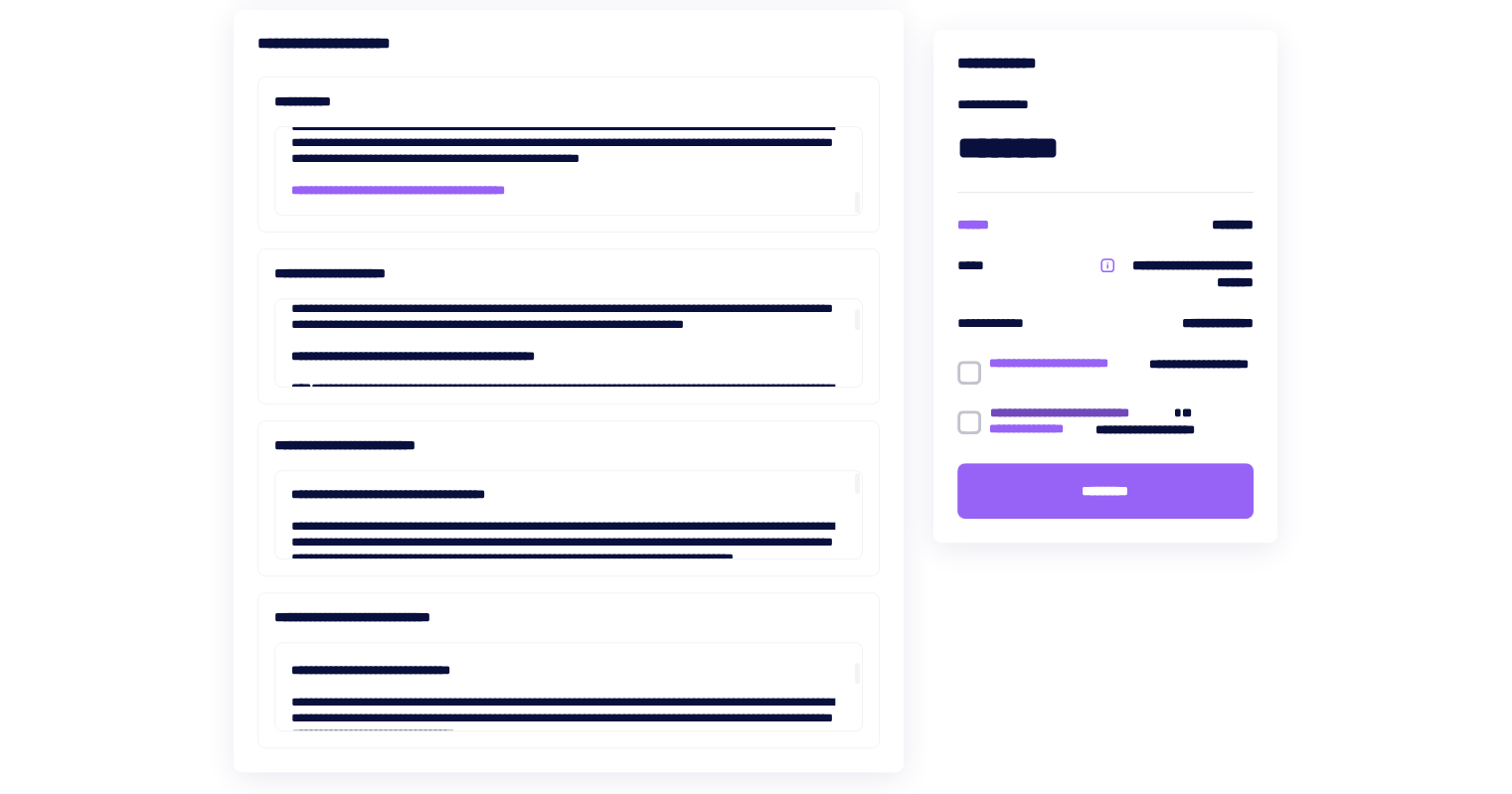 click on "**********" at bounding box center (1082, 413) 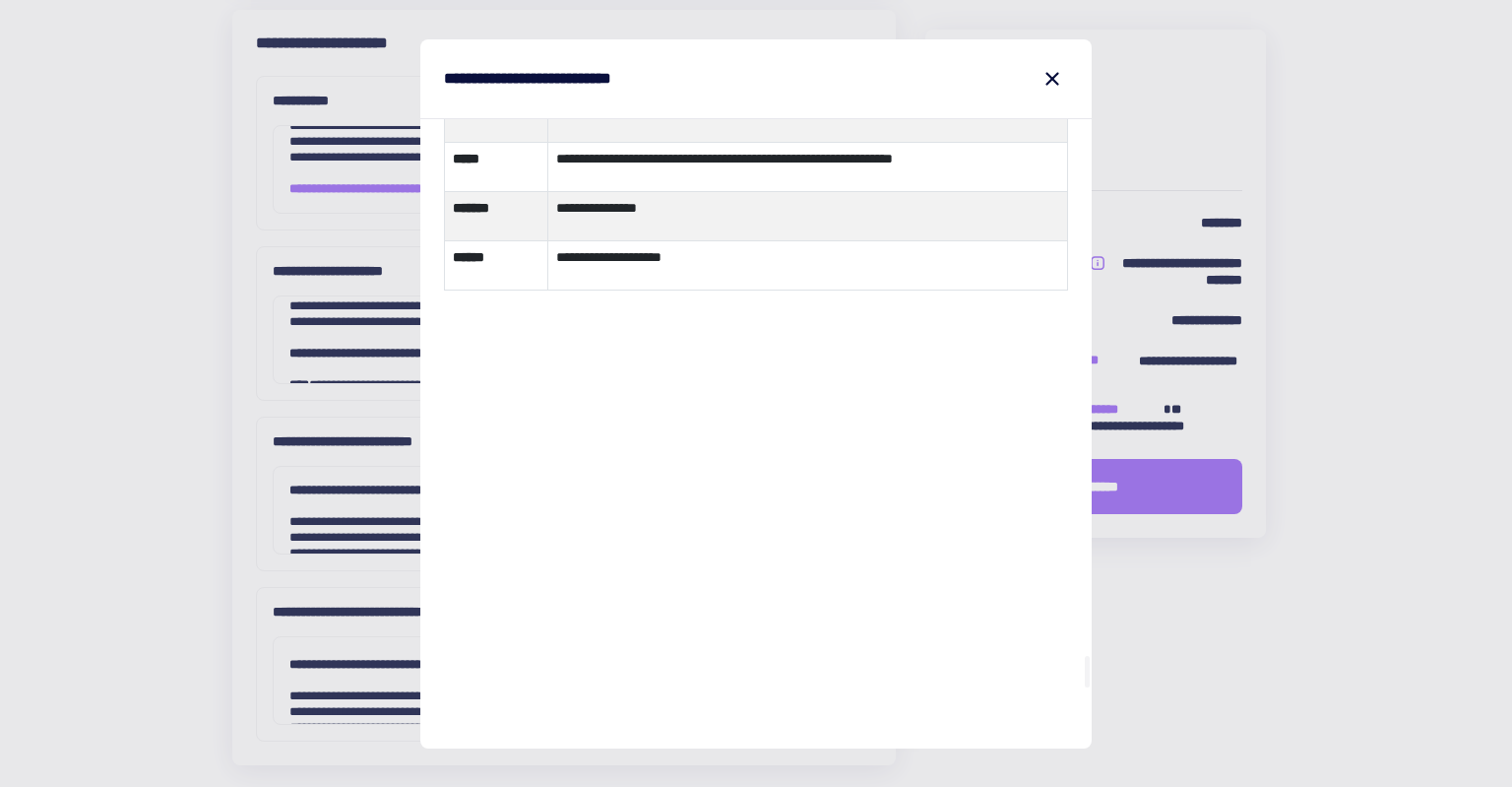 scroll, scrollTop: 9534, scrollLeft: 0, axis: vertical 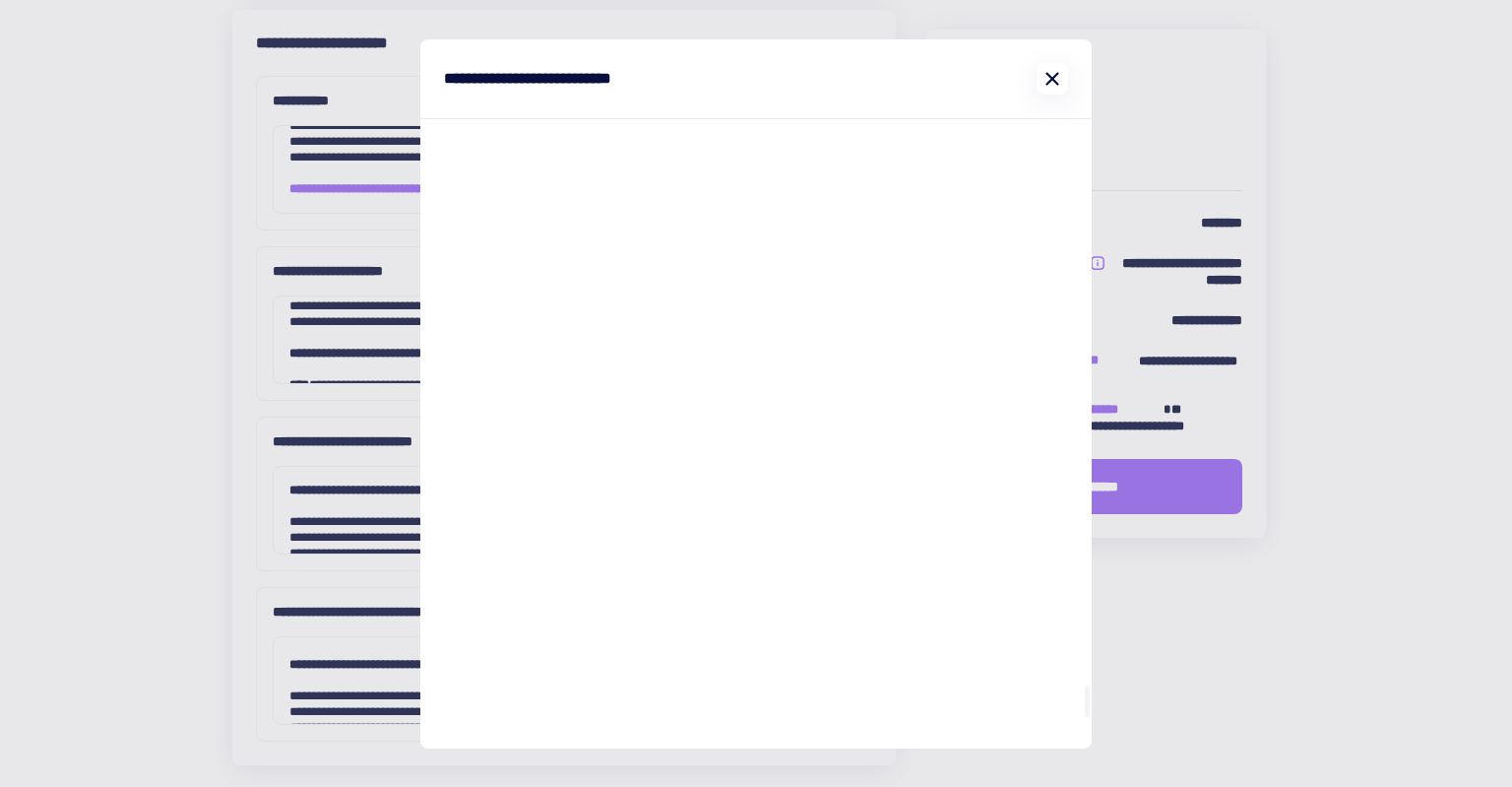 click 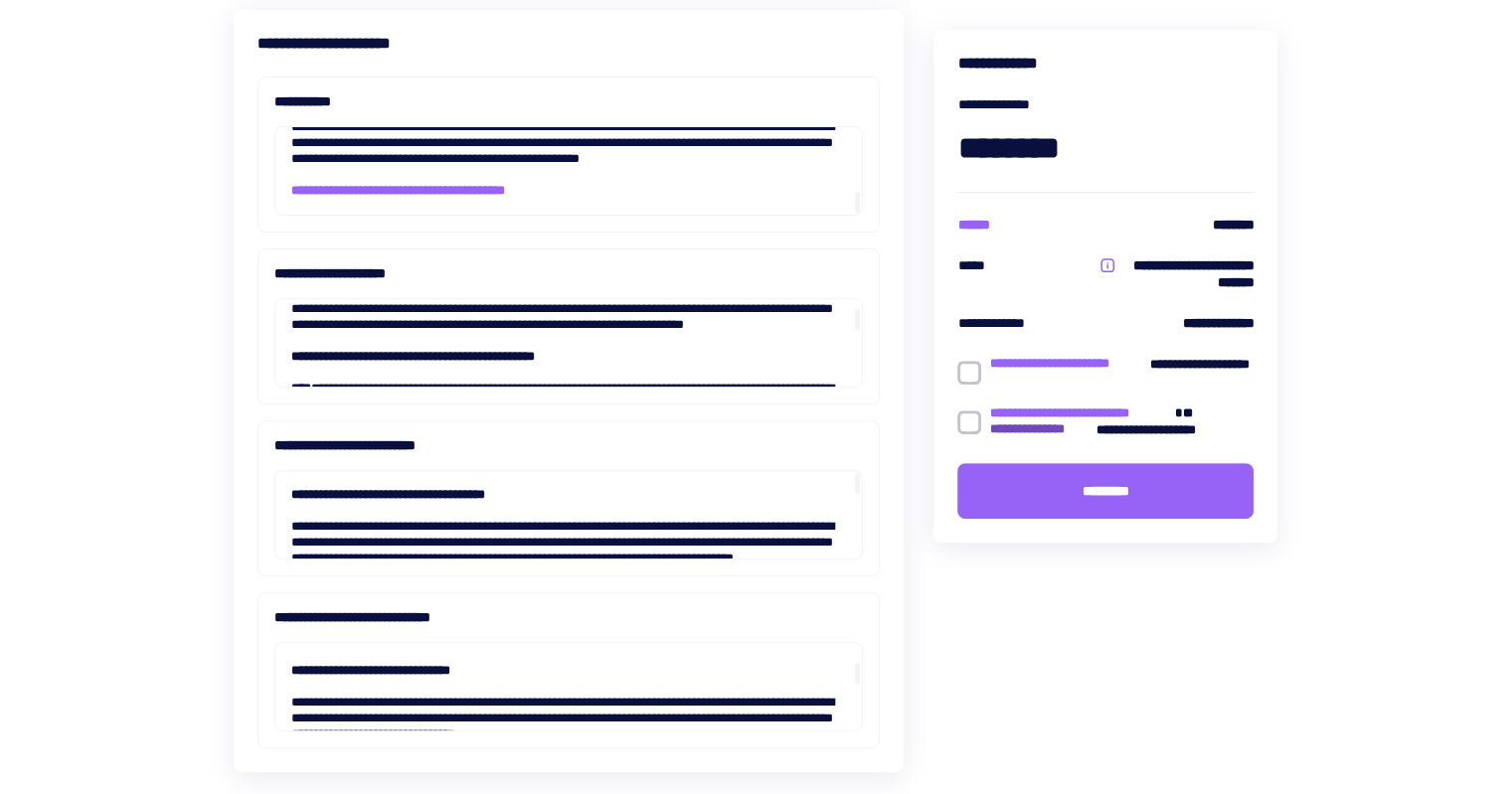 click on "**********" at bounding box center [1042, 429] 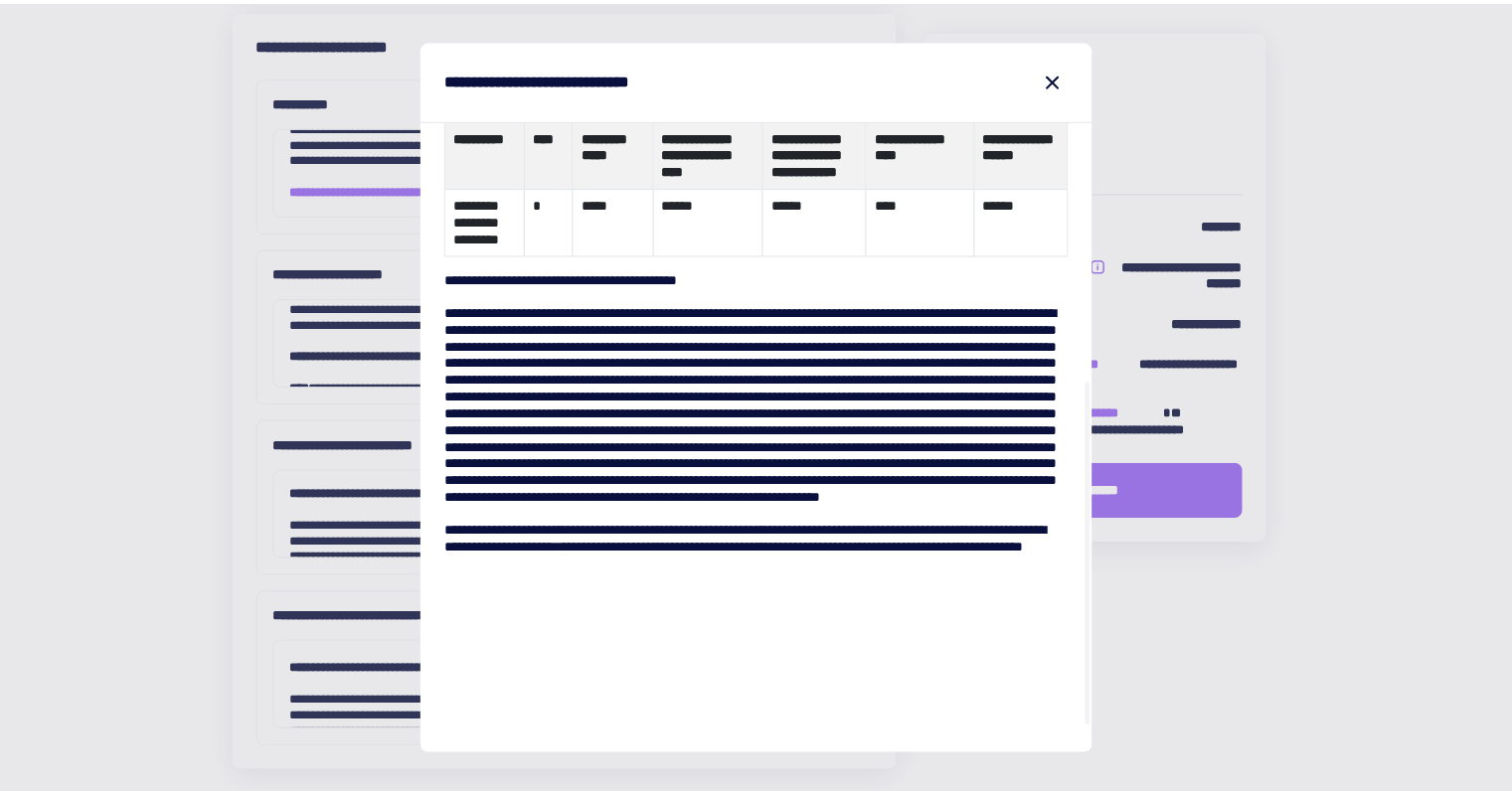 scroll, scrollTop: 454, scrollLeft: 0, axis: vertical 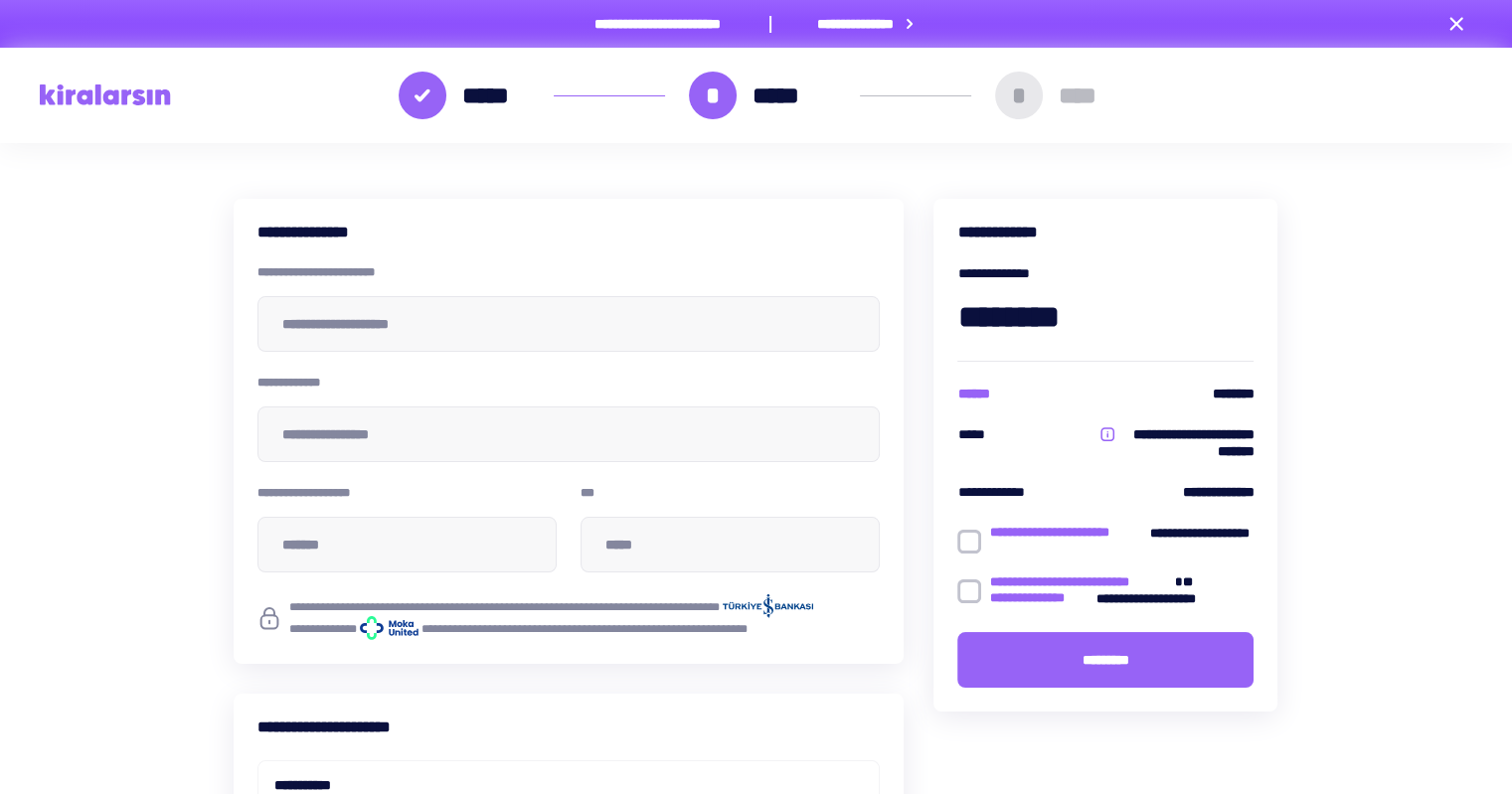 click at bounding box center [105, 94] 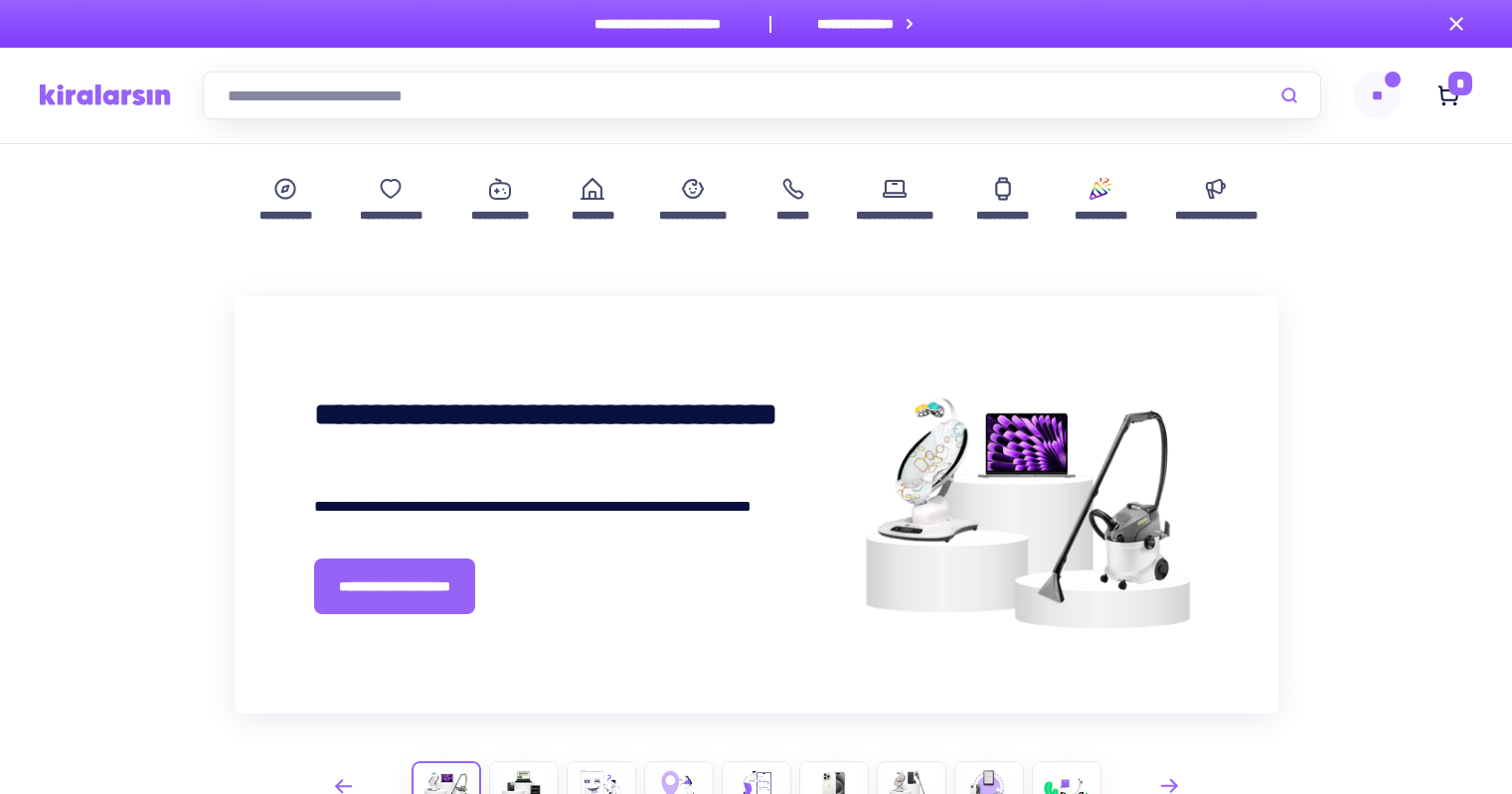 scroll, scrollTop: 0, scrollLeft: 0, axis: both 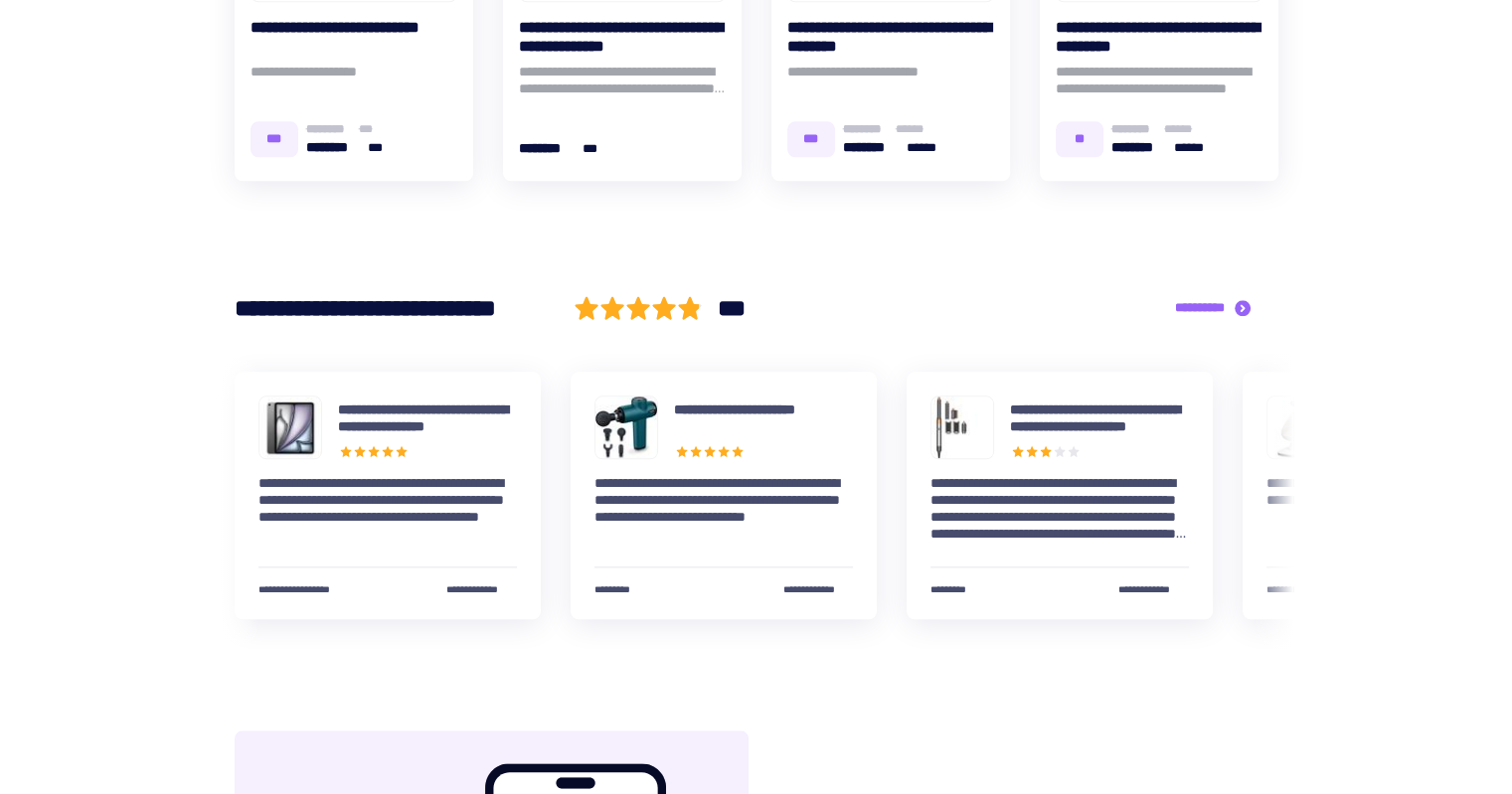 drag, startPoint x: 716, startPoint y: 221, endPoint x: 106, endPoint y: 468, distance: 658.1102 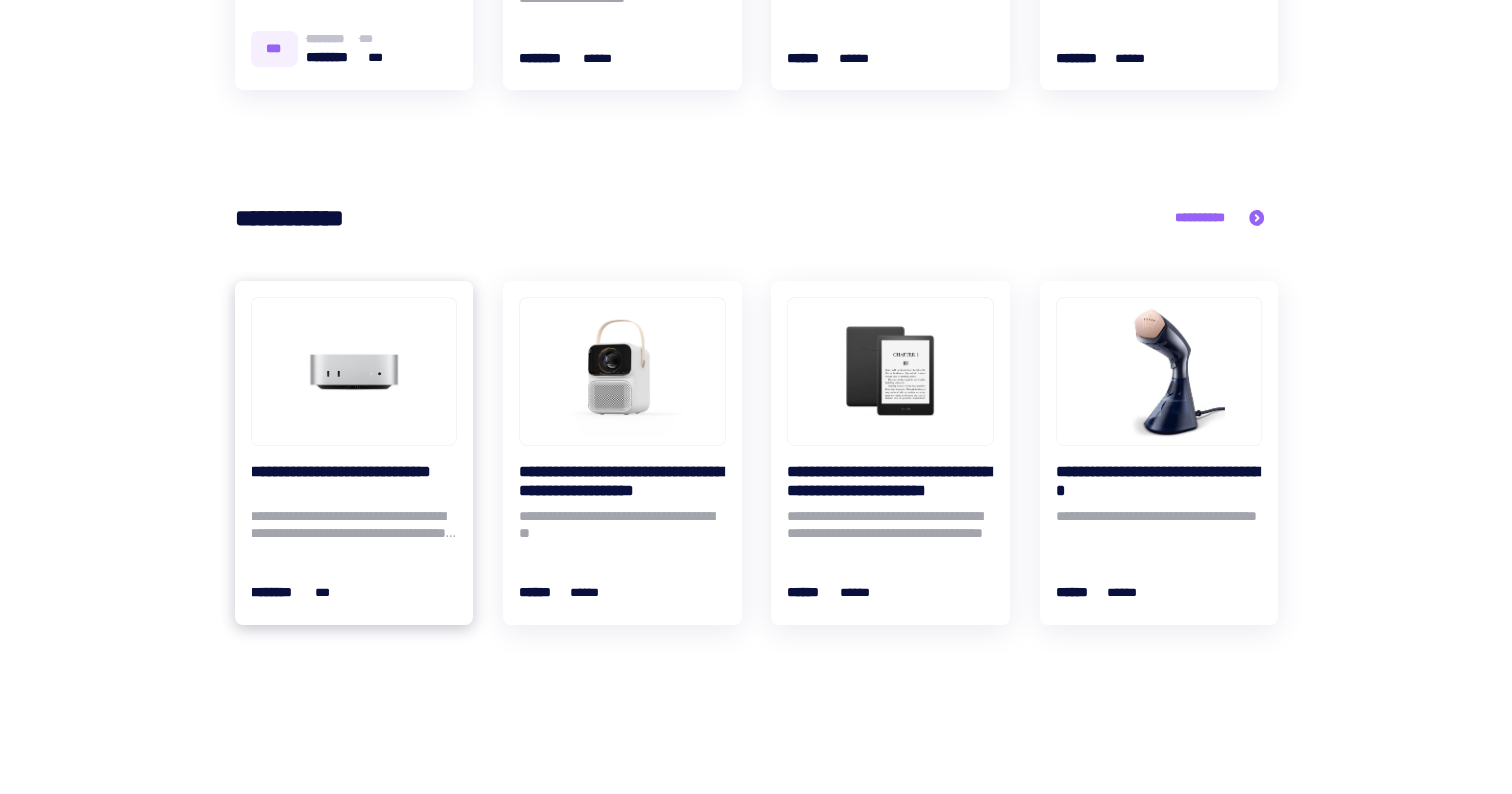 scroll, scrollTop: 6734, scrollLeft: 0, axis: vertical 